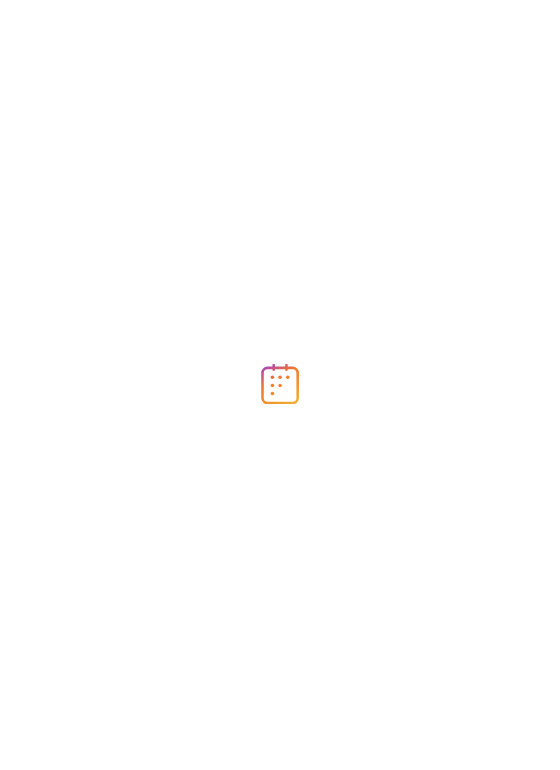 scroll, scrollTop: 0, scrollLeft: 0, axis: both 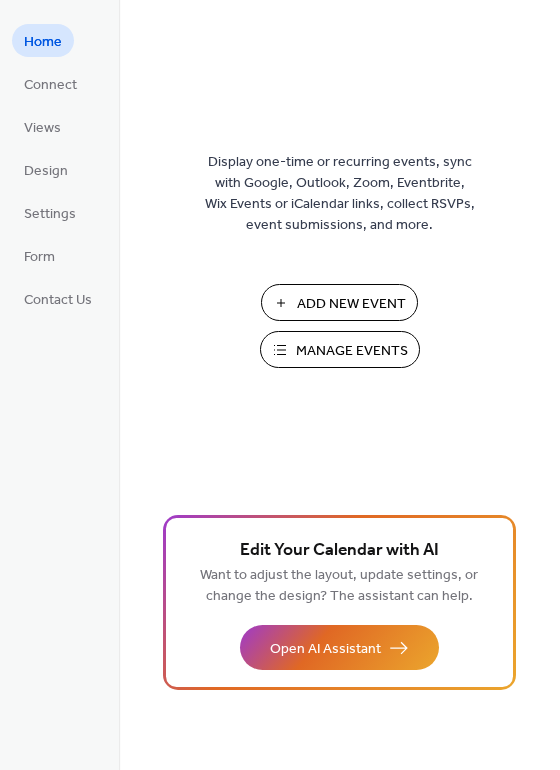 click on "Add New Event" at bounding box center [351, 304] 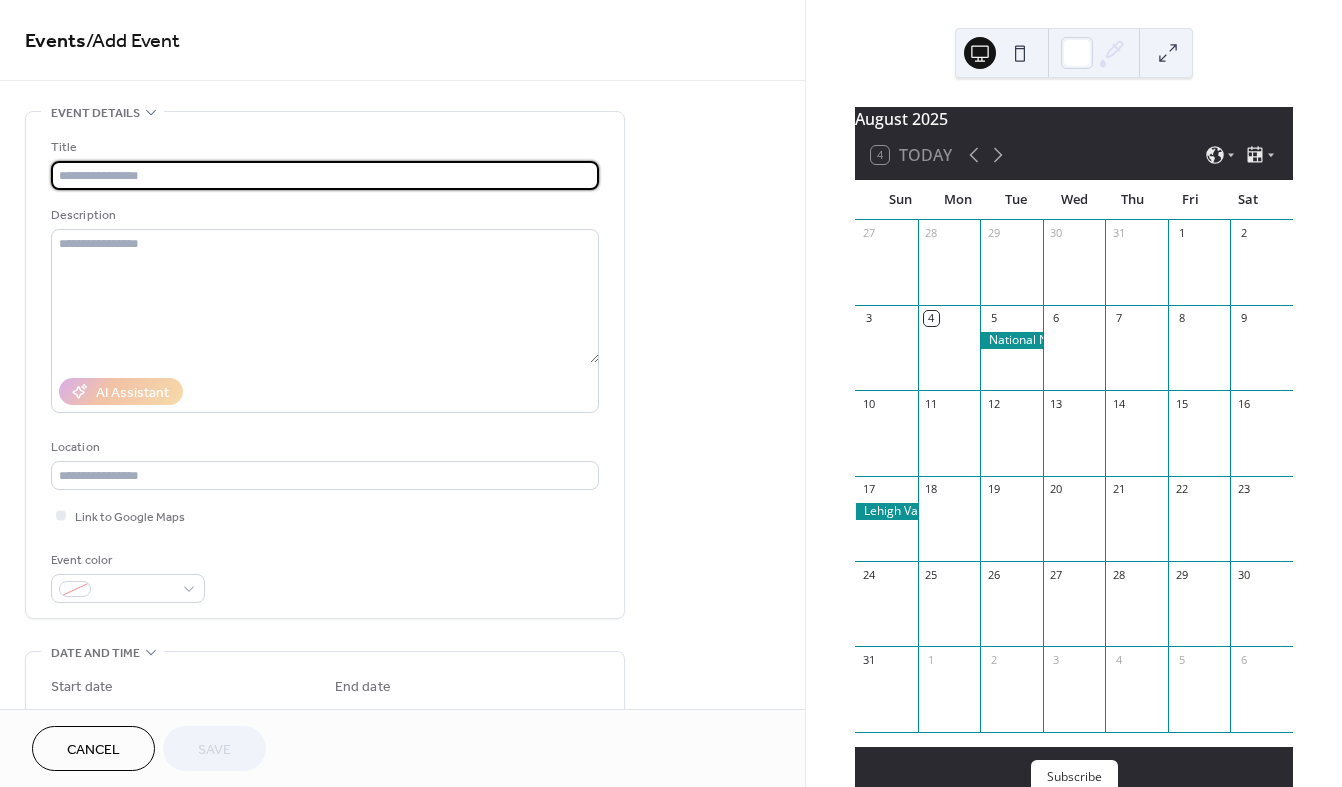 scroll, scrollTop: 0, scrollLeft: 0, axis: both 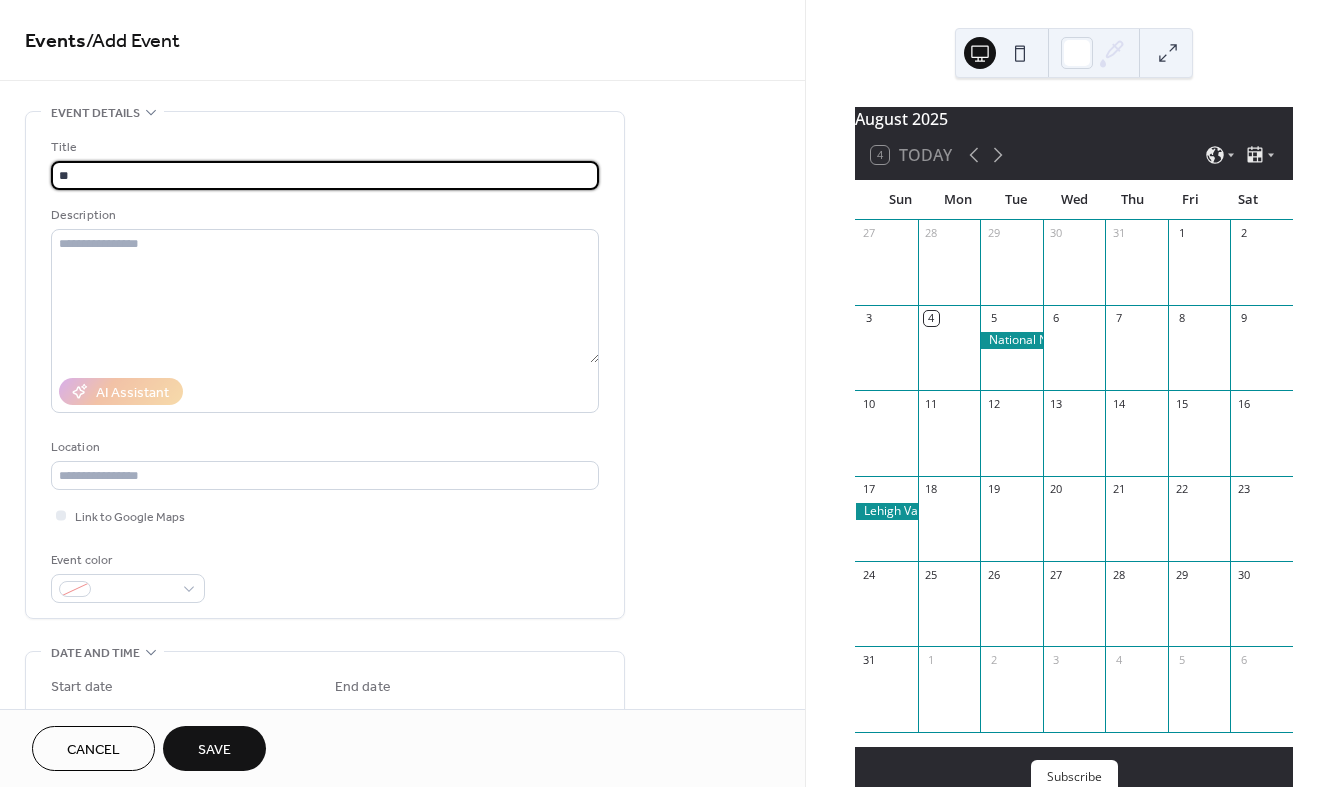 type on "*" 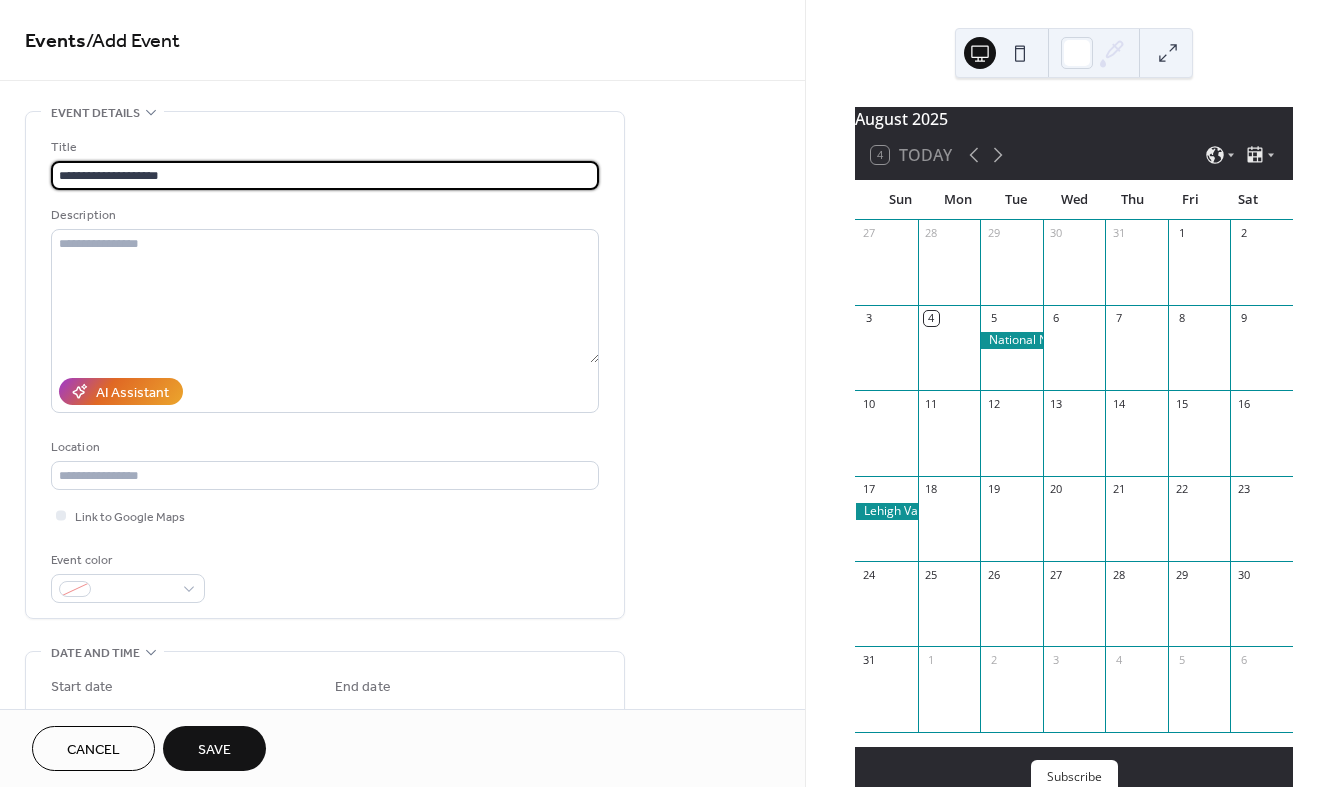 type on "**********" 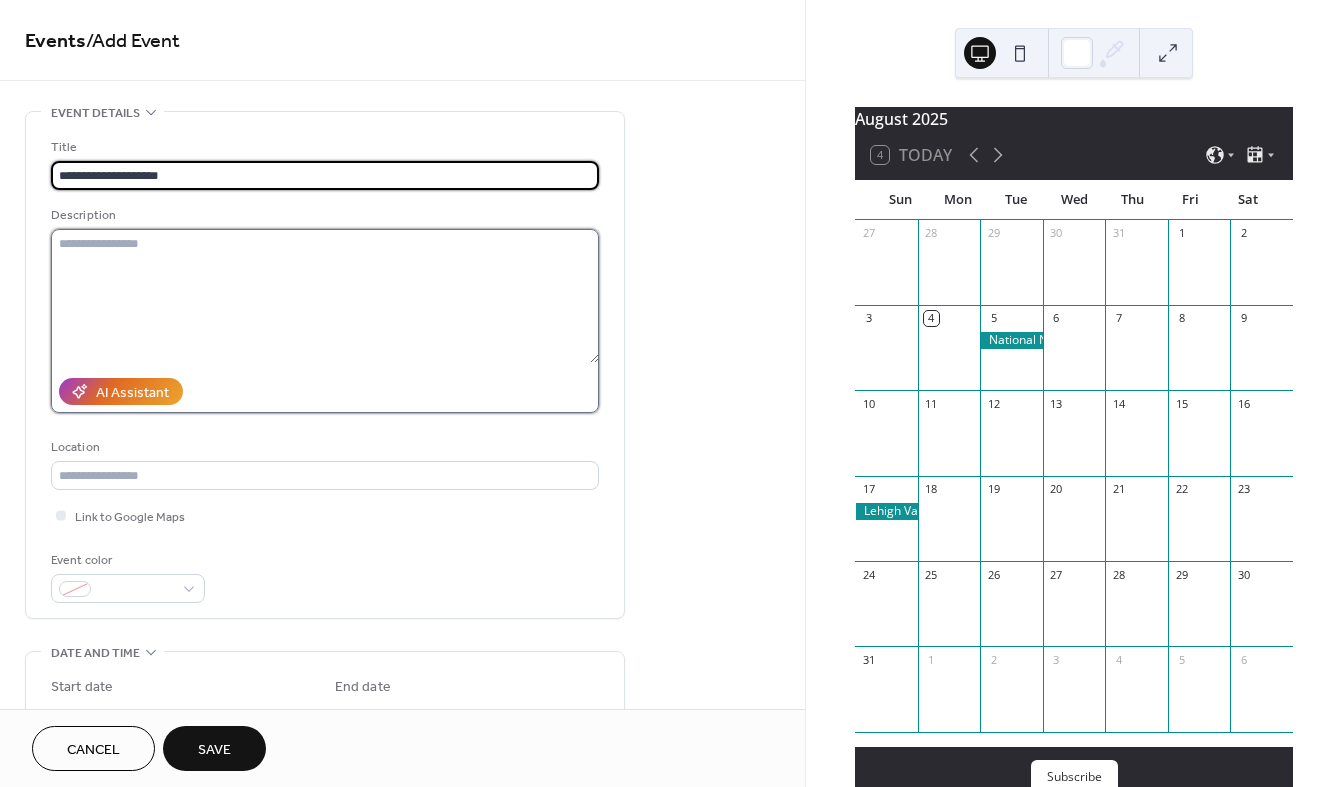 click at bounding box center (325, 296) 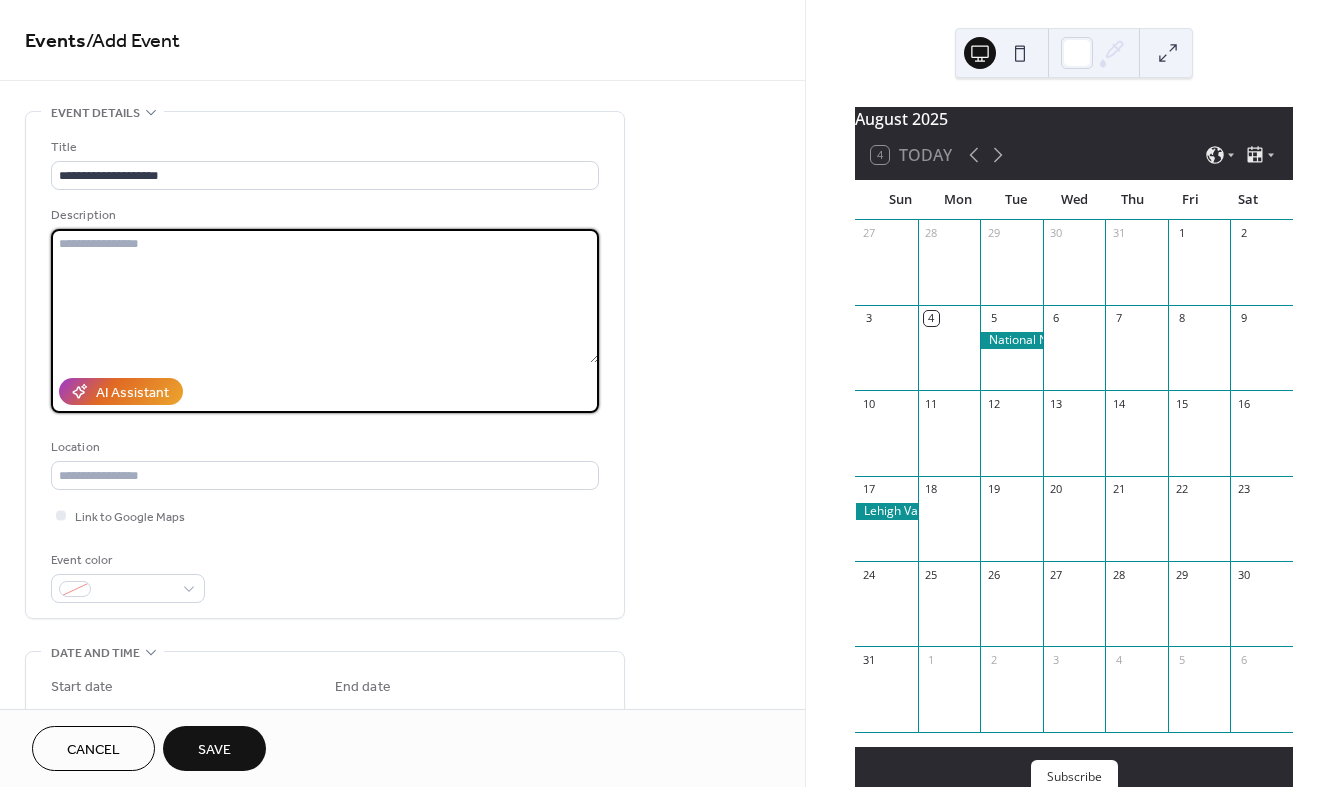 type on "*" 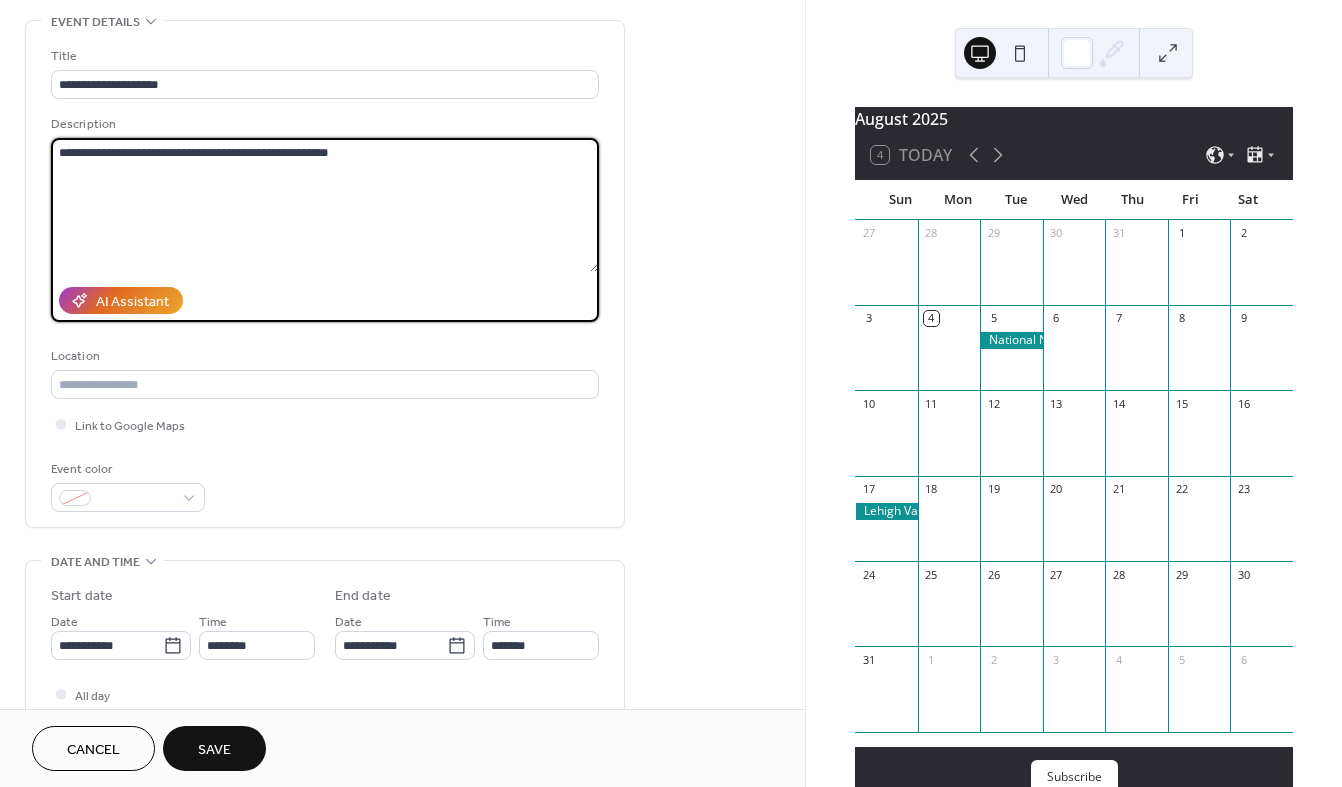 scroll, scrollTop: 92, scrollLeft: 0, axis: vertical 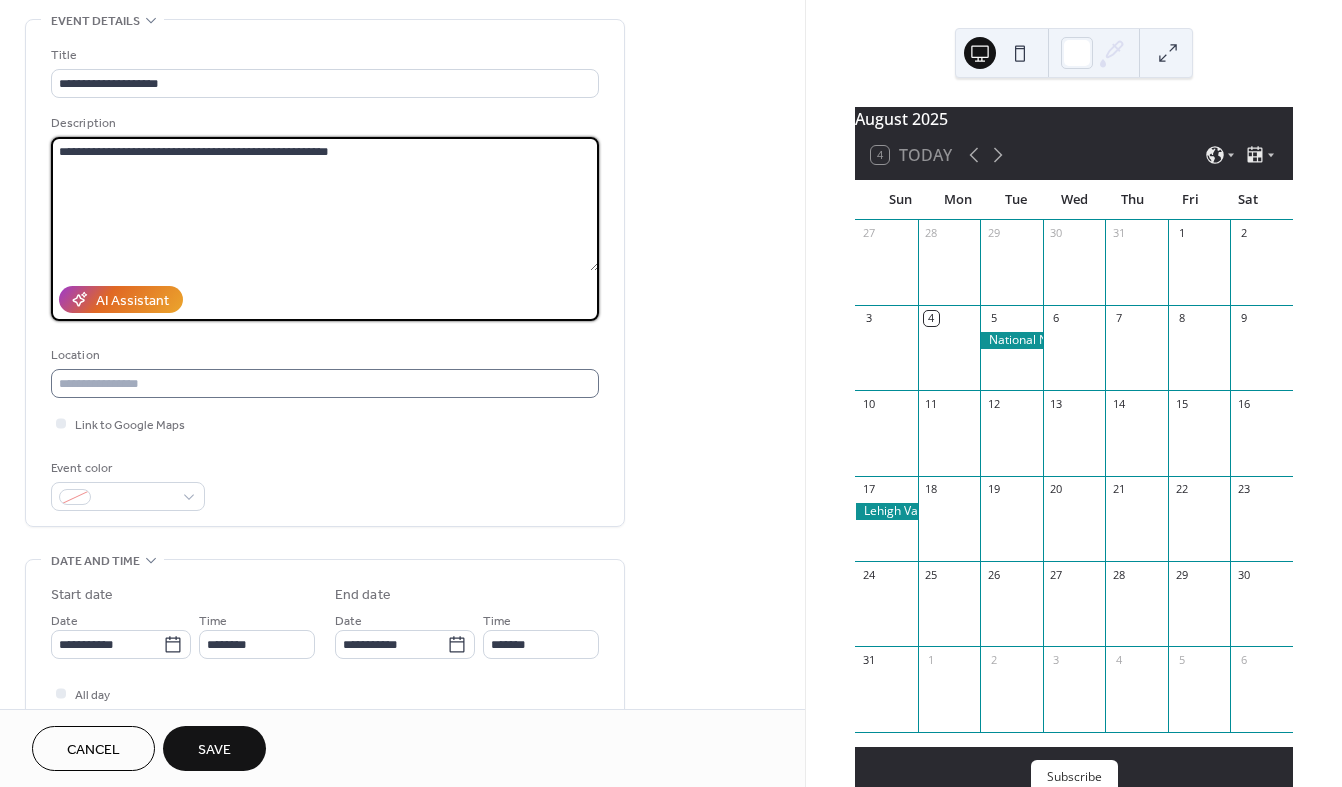 type on "**********" 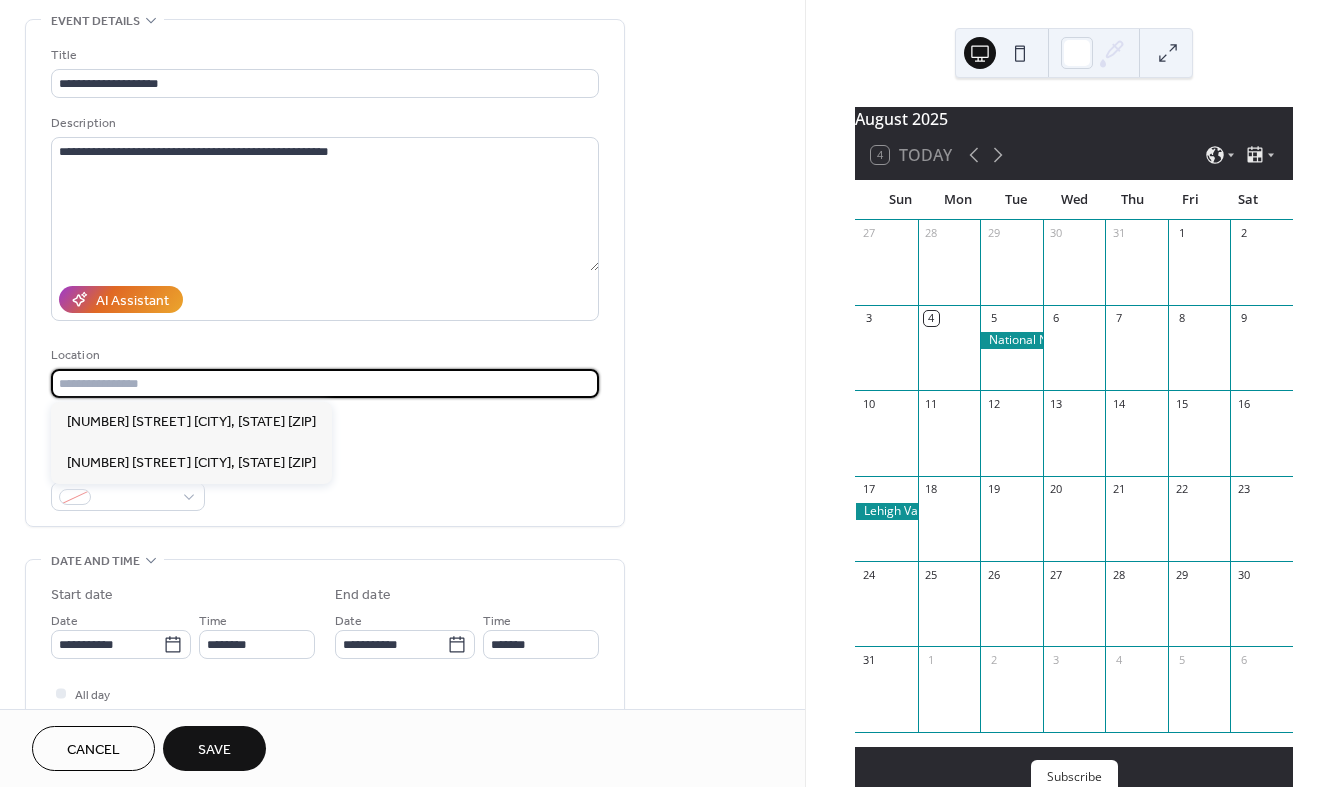click at bounding box center (325, 383) 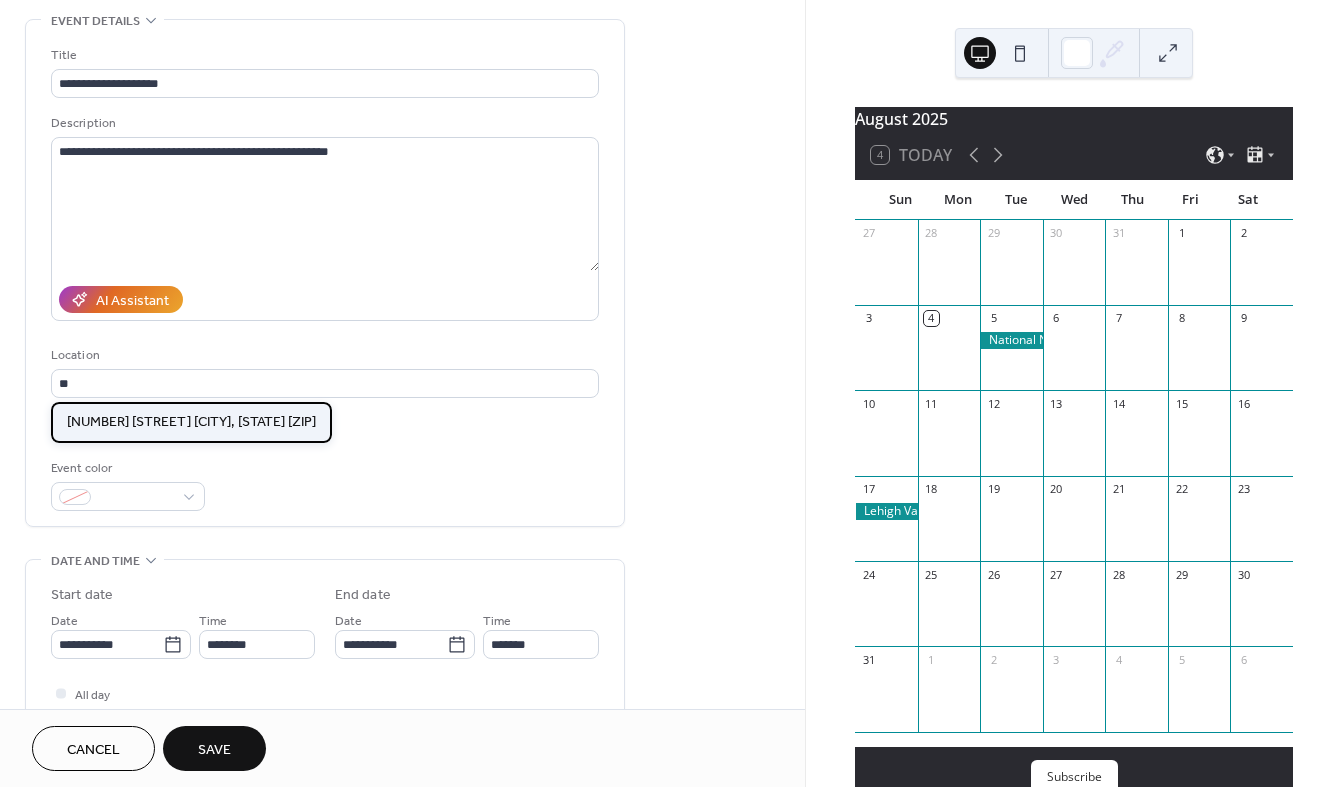 click on "2132 S. 12TH STREET ALLENTOWN, PA 18103" at bounding box center [191, 422] 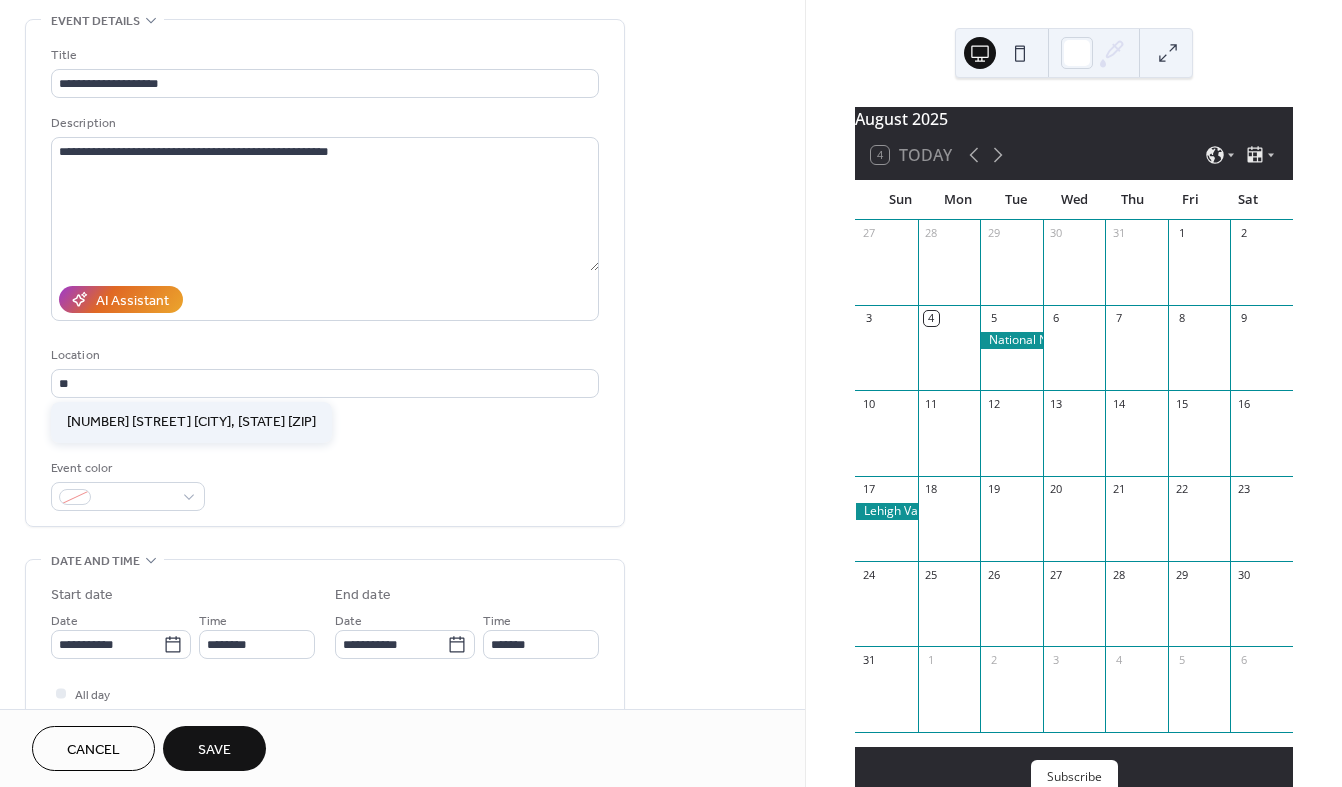 type on "**********" 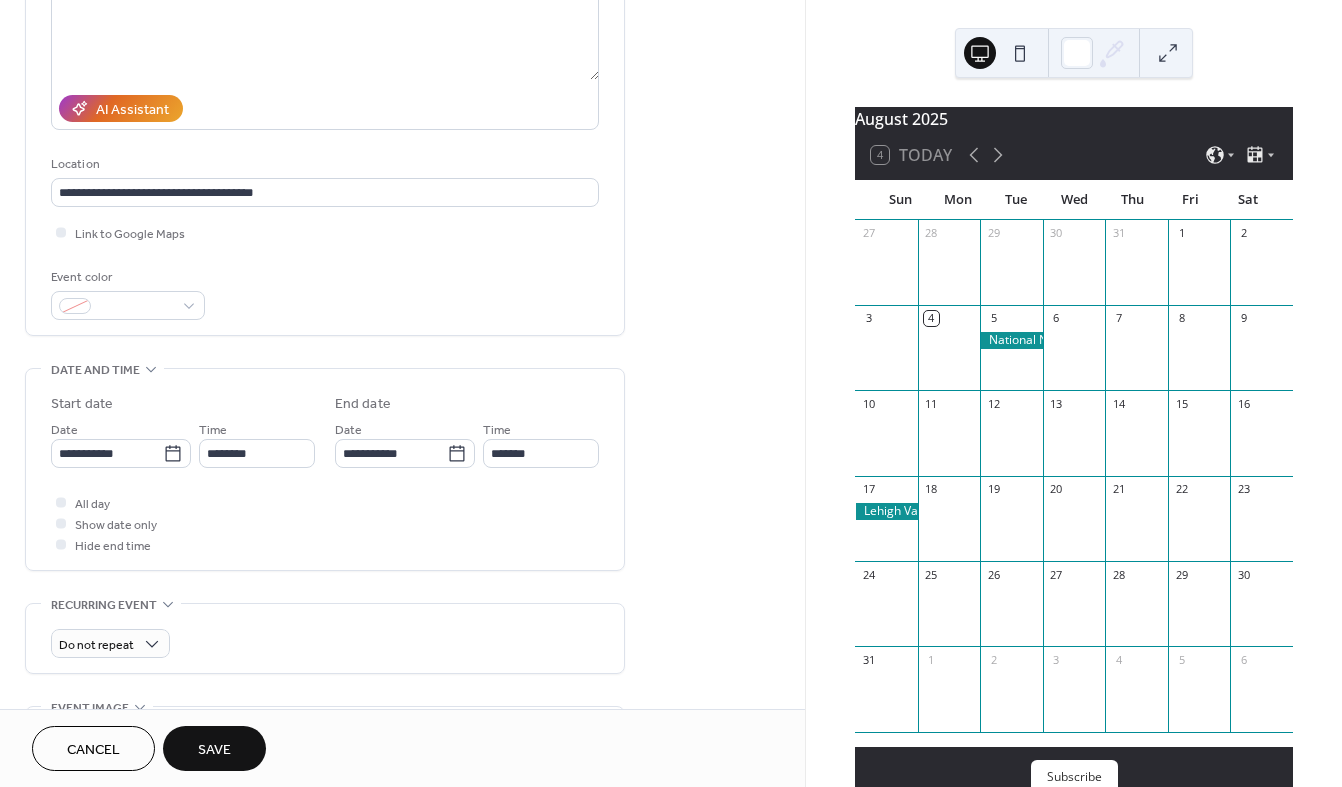 scroll, scrollTop: 280, scrollLeft: 0, axis: vertical 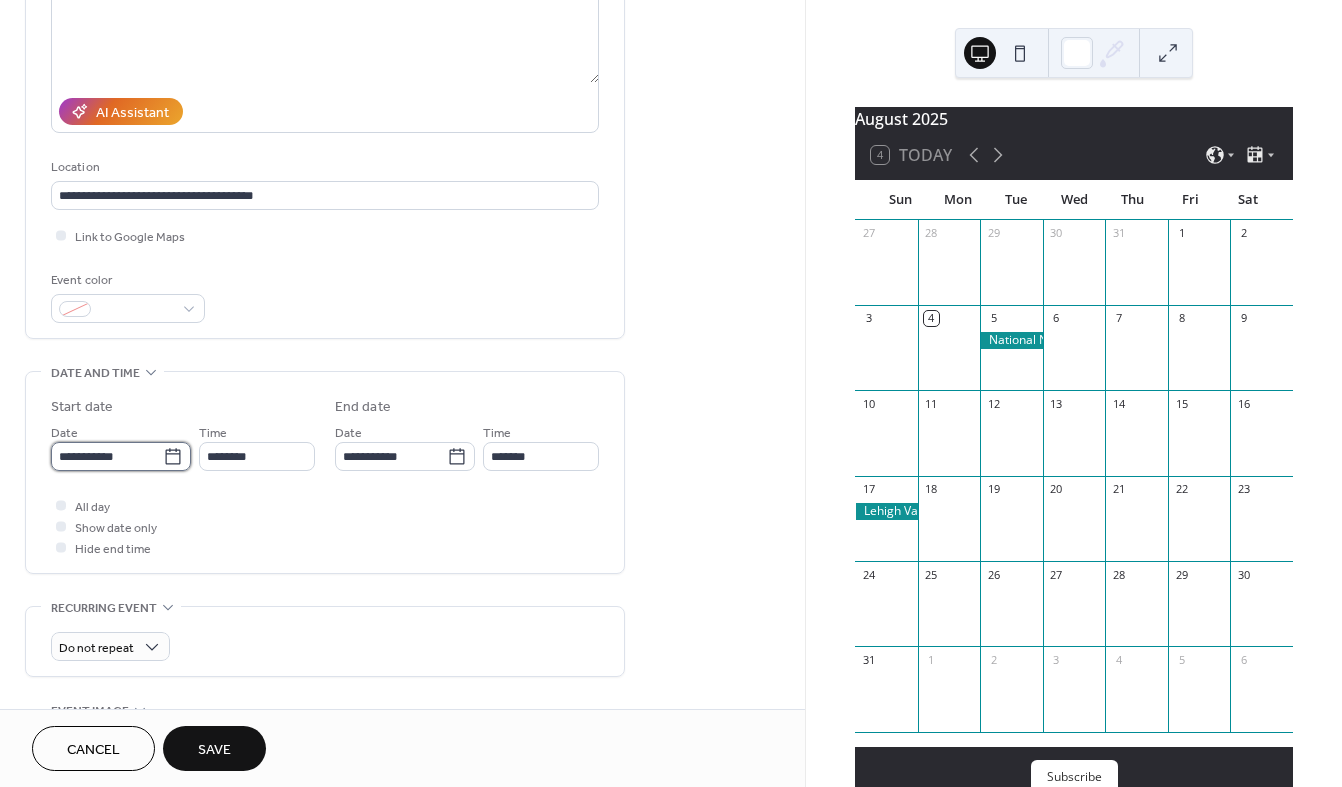 click on "**********" at bounding box center [107, 456] 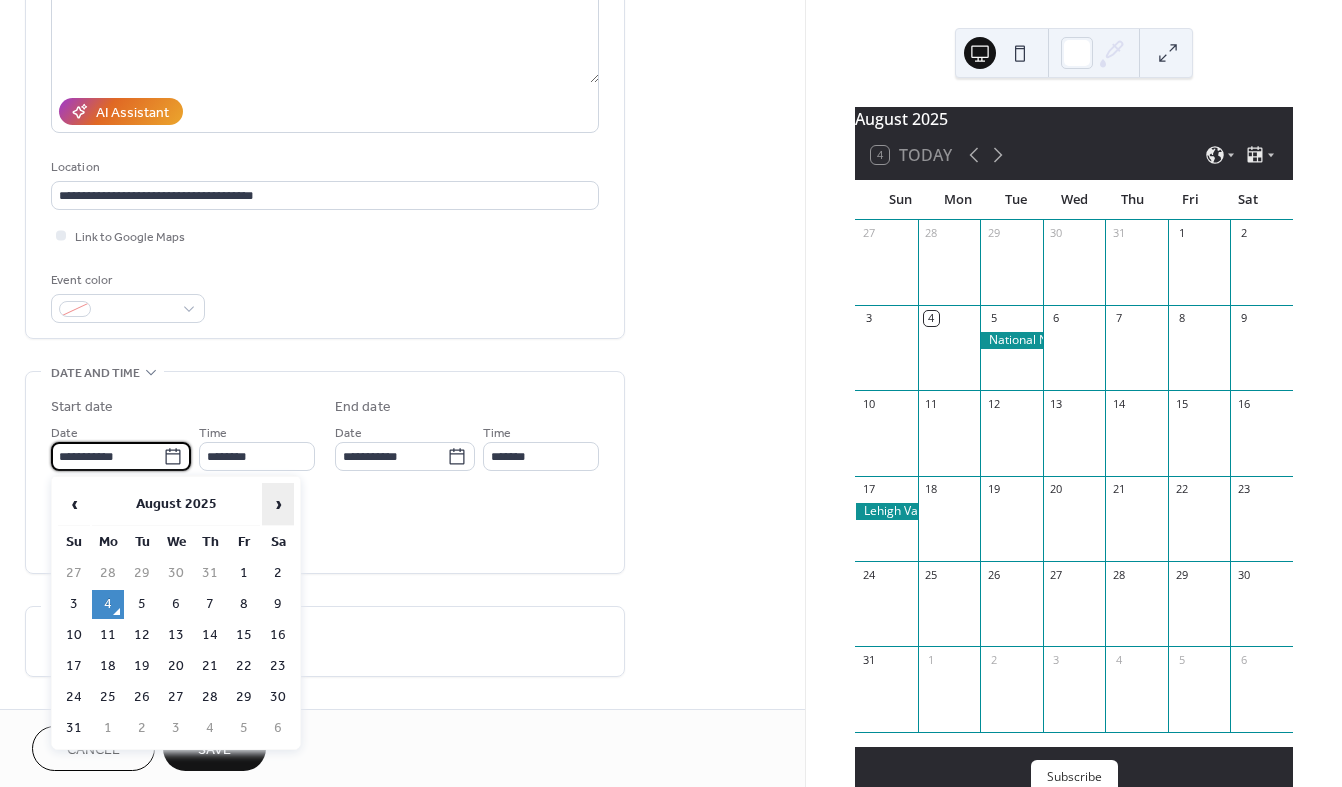 click on "›" at bounding box center [278, 504] 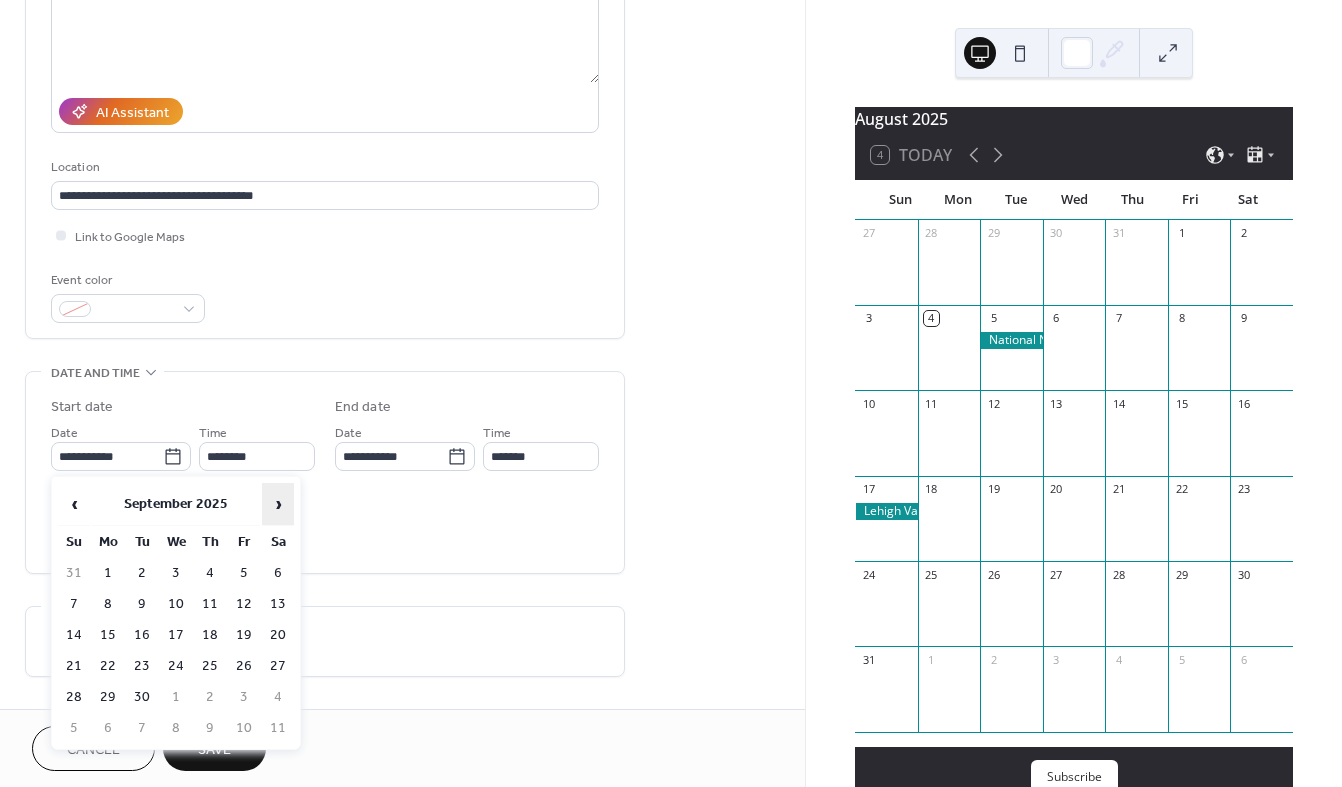 click on "›" at bounding box center (278, 504) 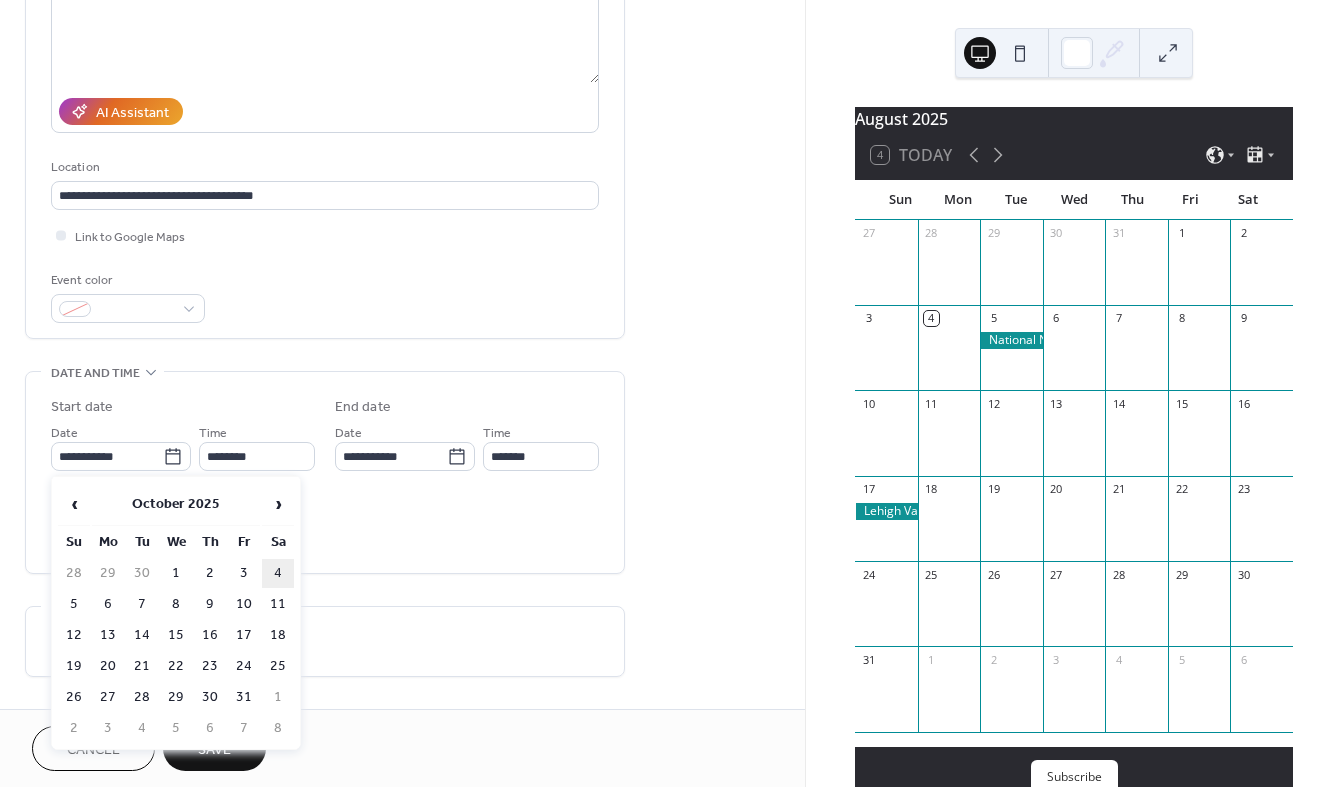 click on "4" at bounding box center (278, 573) 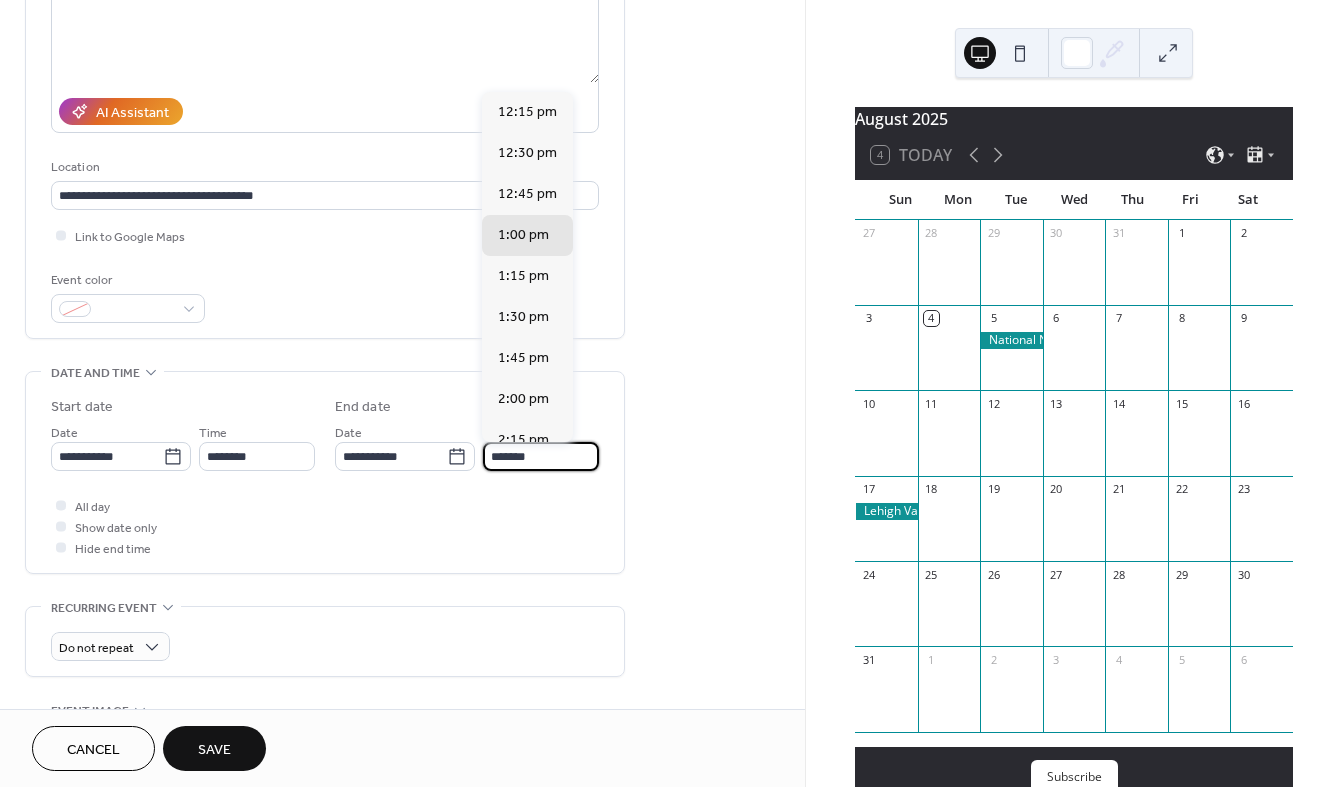 click on "*******" at bounding box center (541, 456) 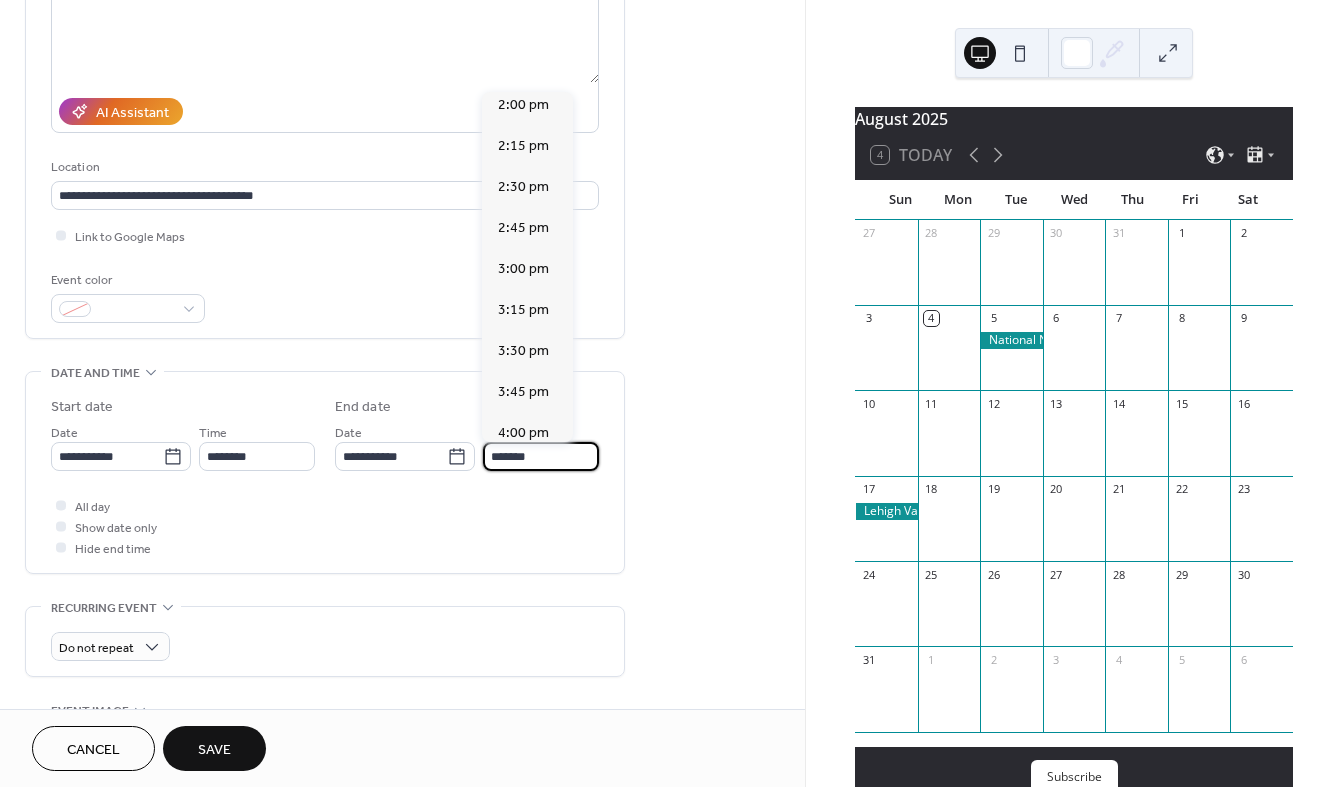 scroll, scrollTop: 321, scrollLeft: 0, axis: vertical 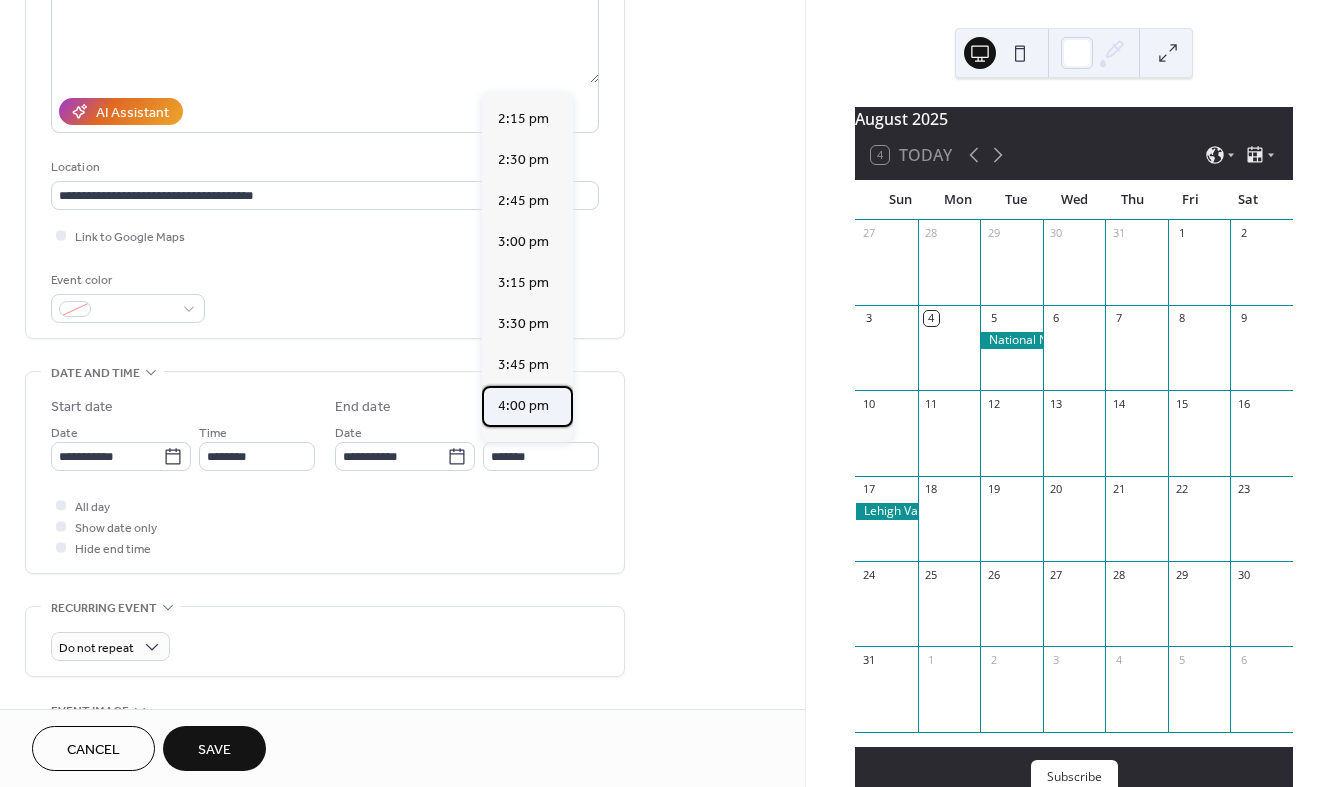 click on "4:00 pm" at bounding box center (523, 406) 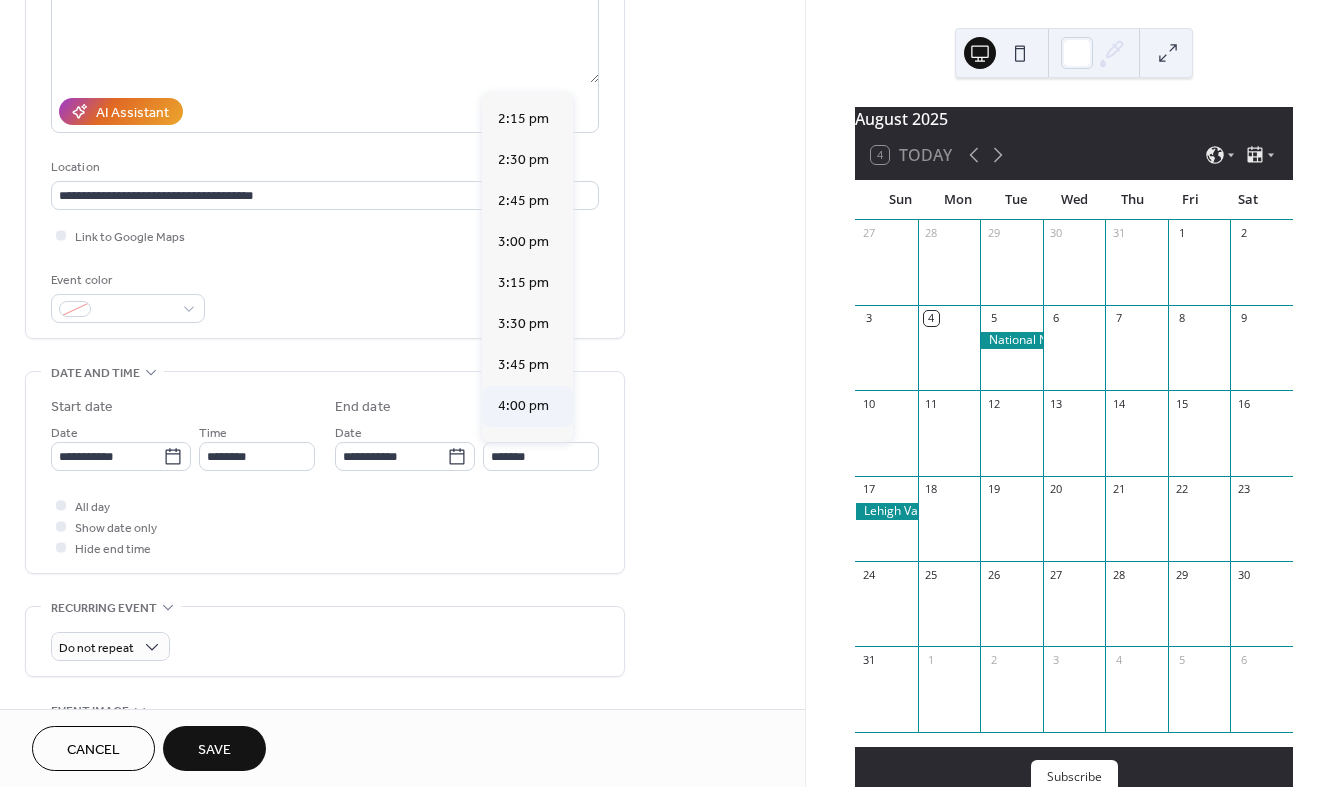 type on "*******" 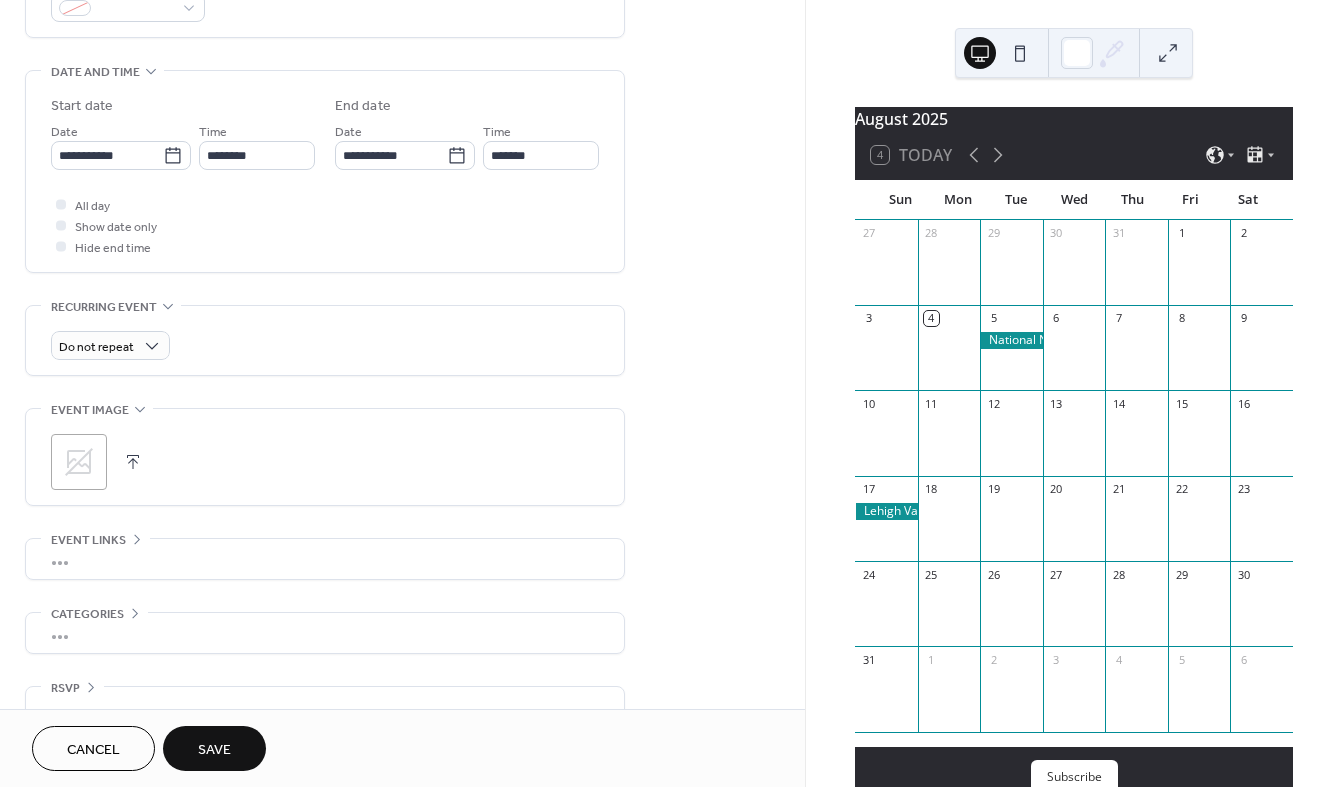 scroll, scrollTop: 620, scrollLeft: 0, axis: vertical 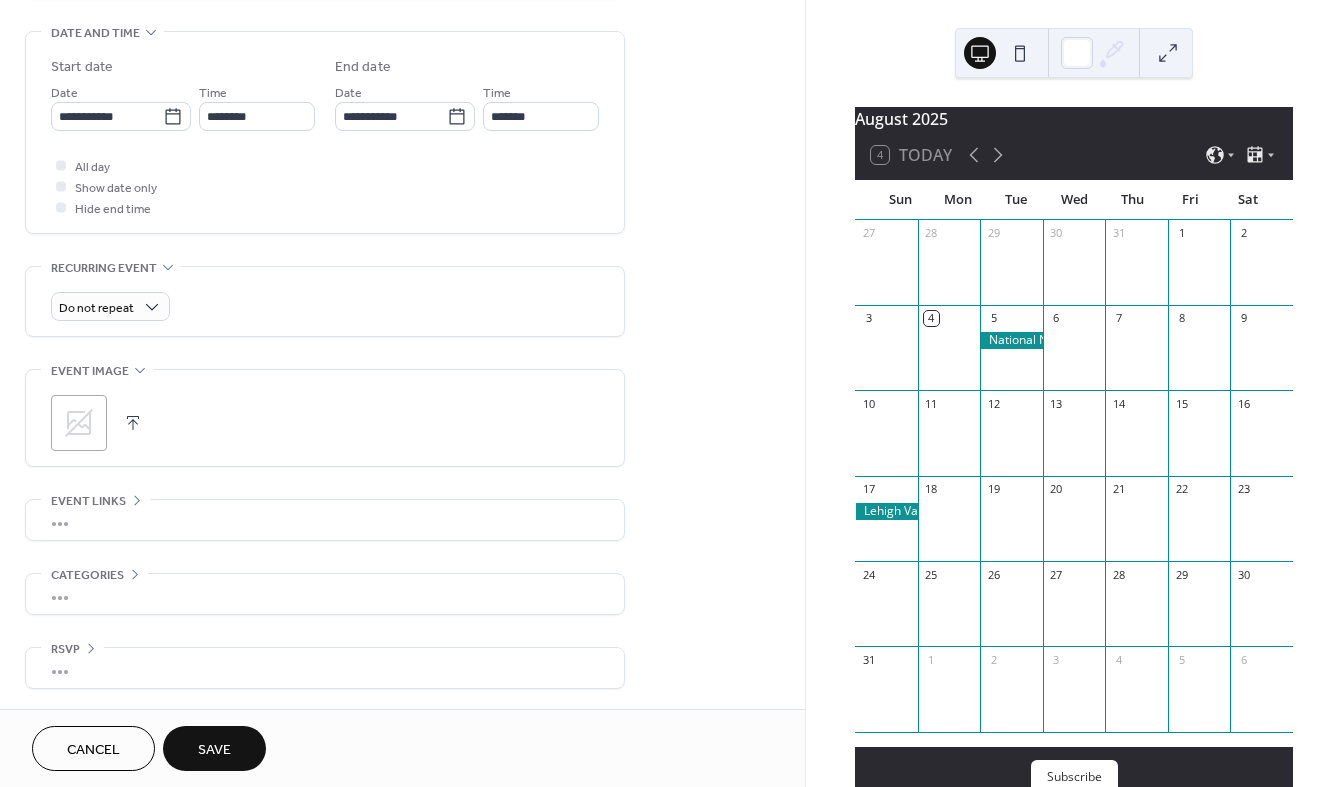 click 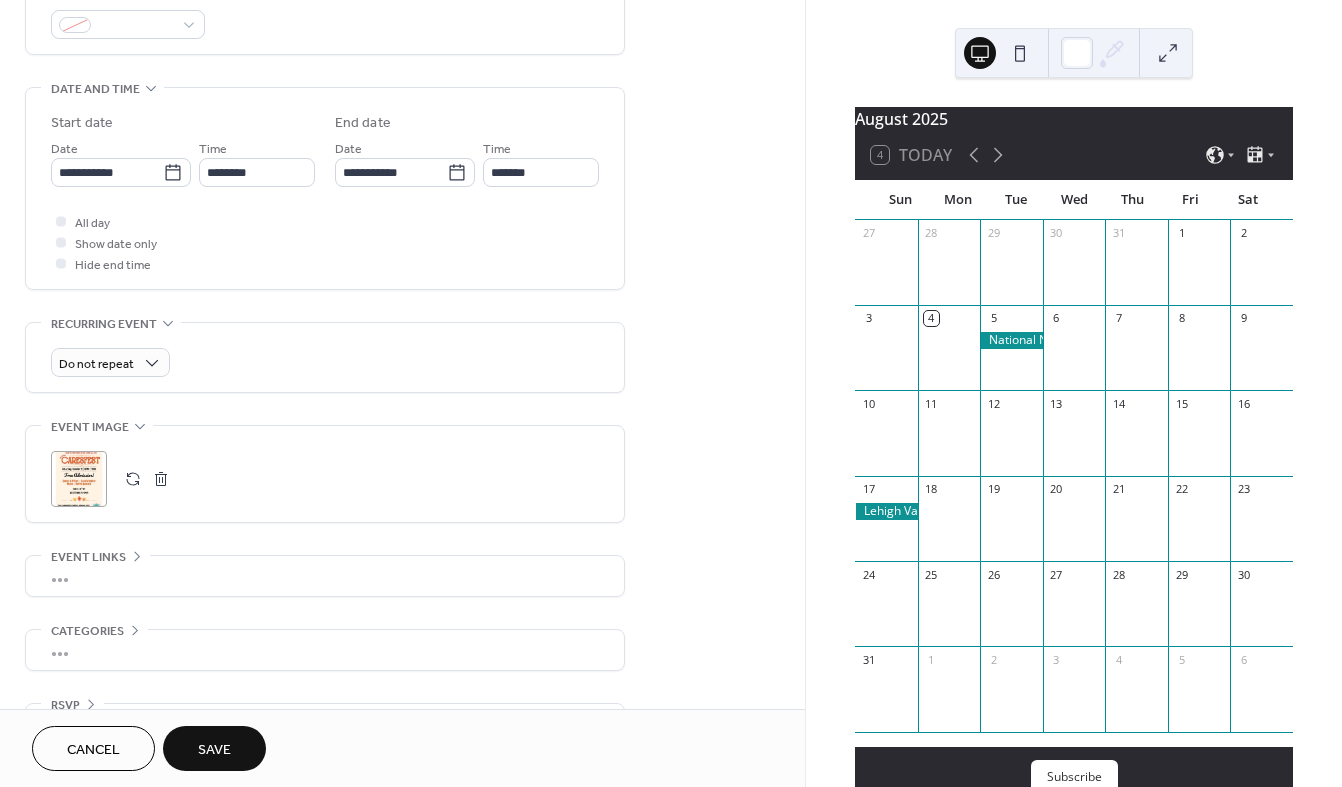 scroll, scrollTop: 620, scrollLeft: 0, axis: vertical 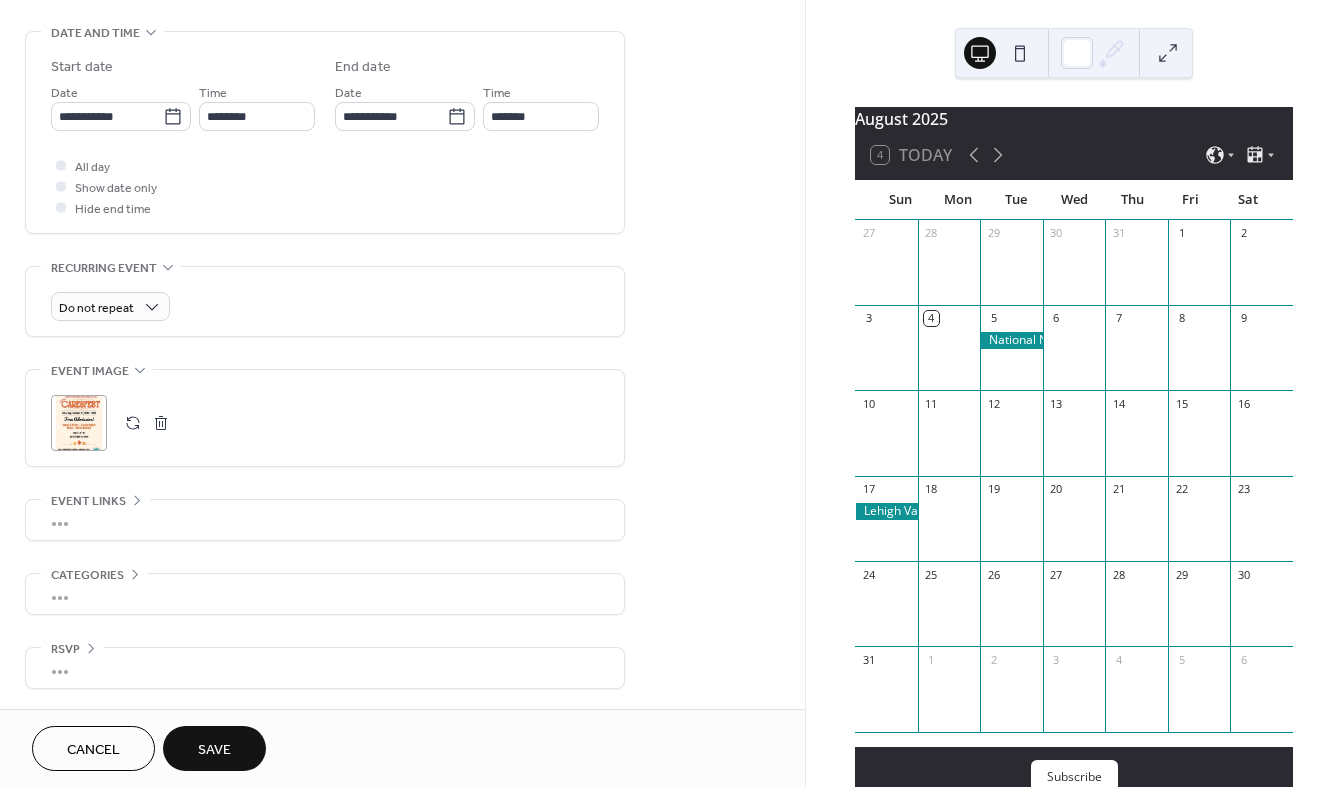 click on ";" at bounding box center (79, 423) 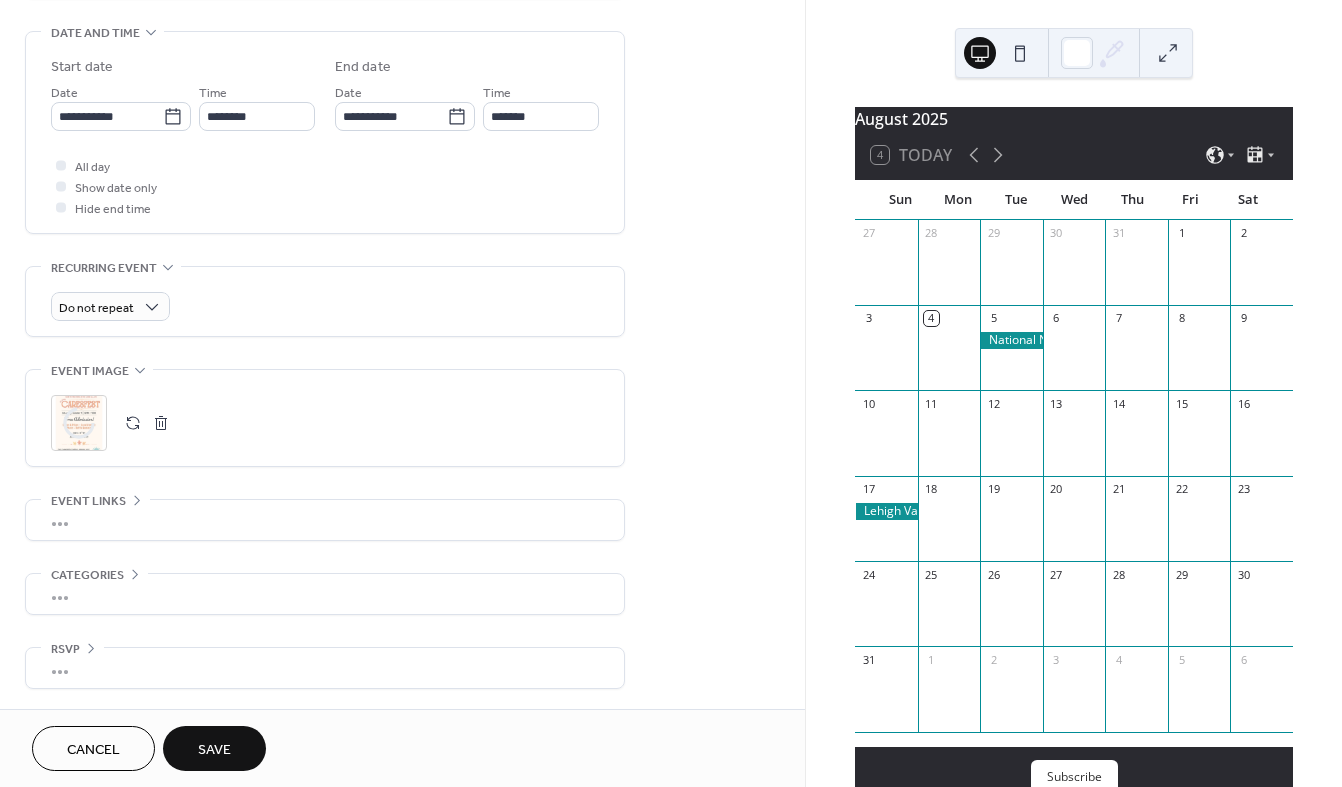 click on "Save" at bounding box center [214, 748] 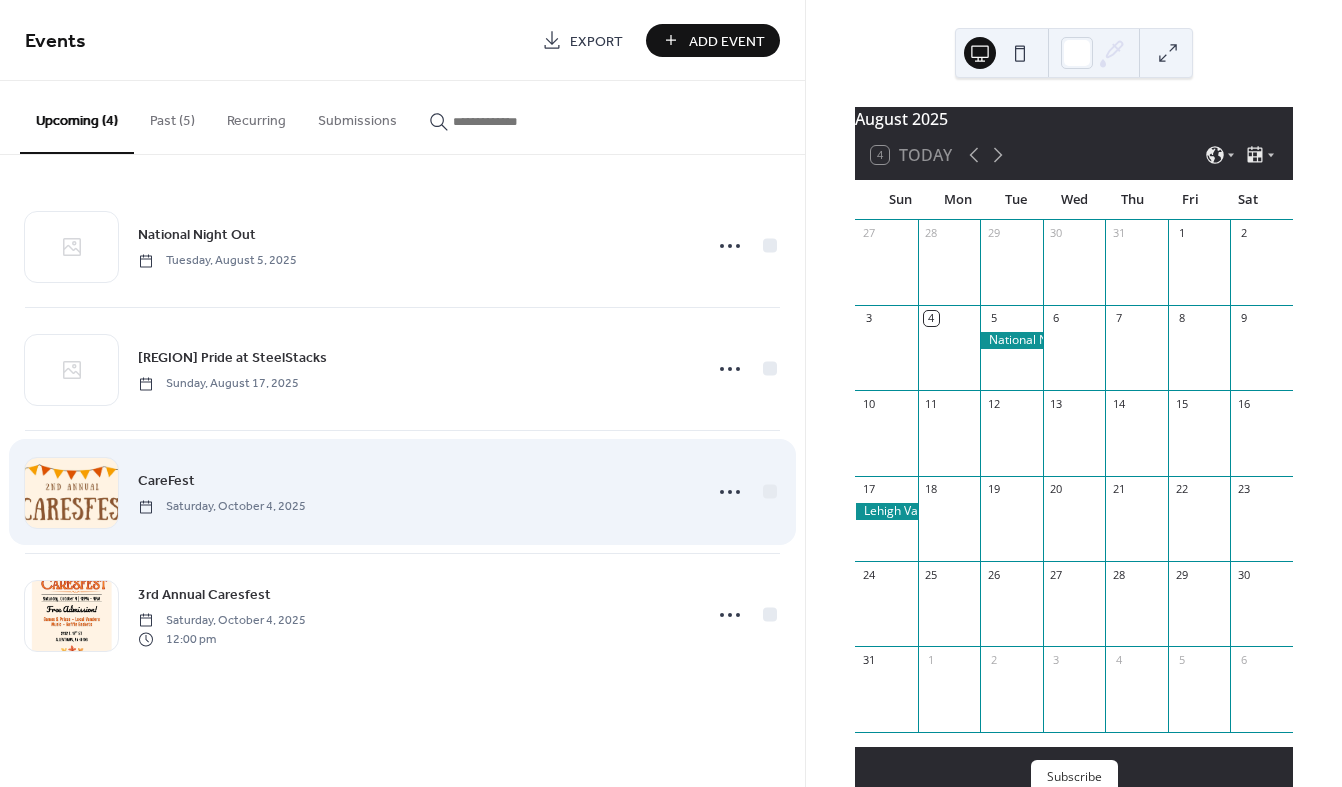 click on "CareFest Saturday, October 4, 2025" at bounding box center [402, 492] 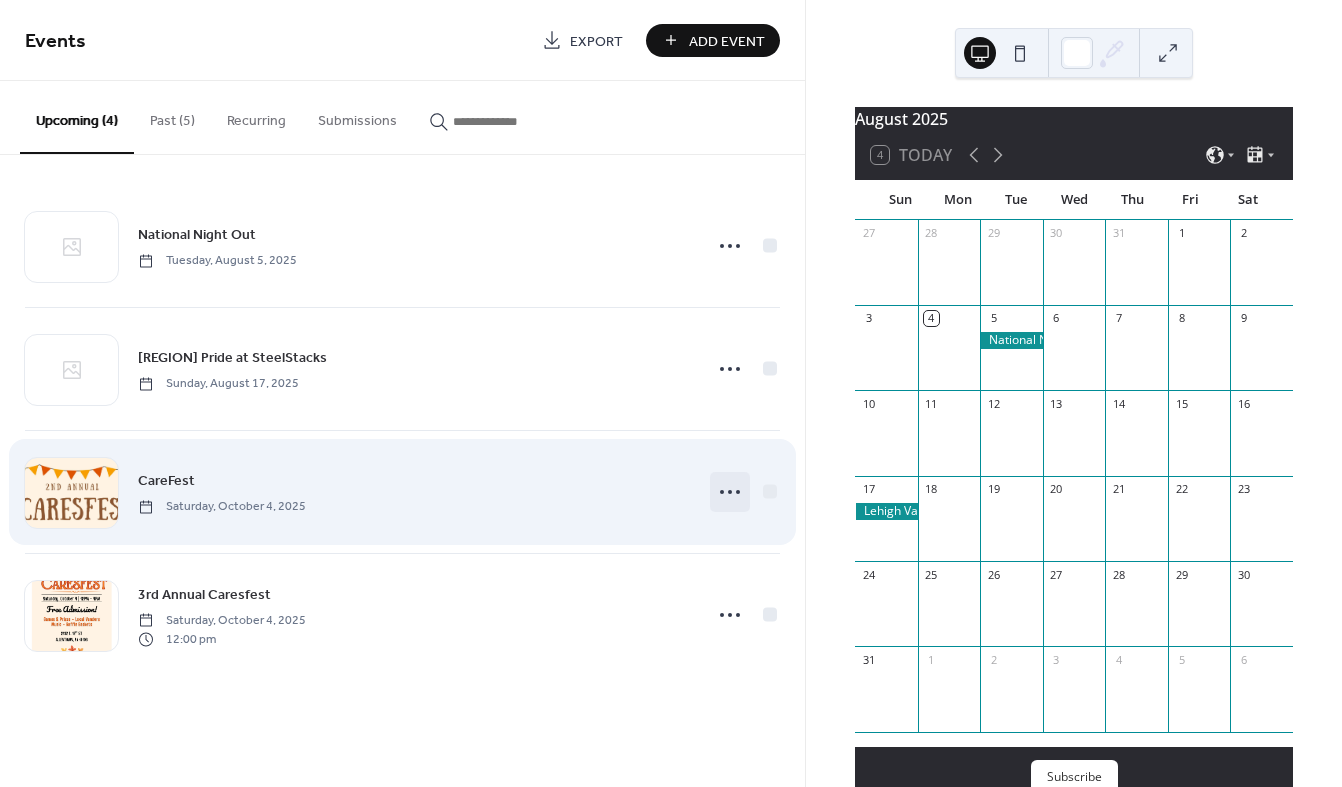 click 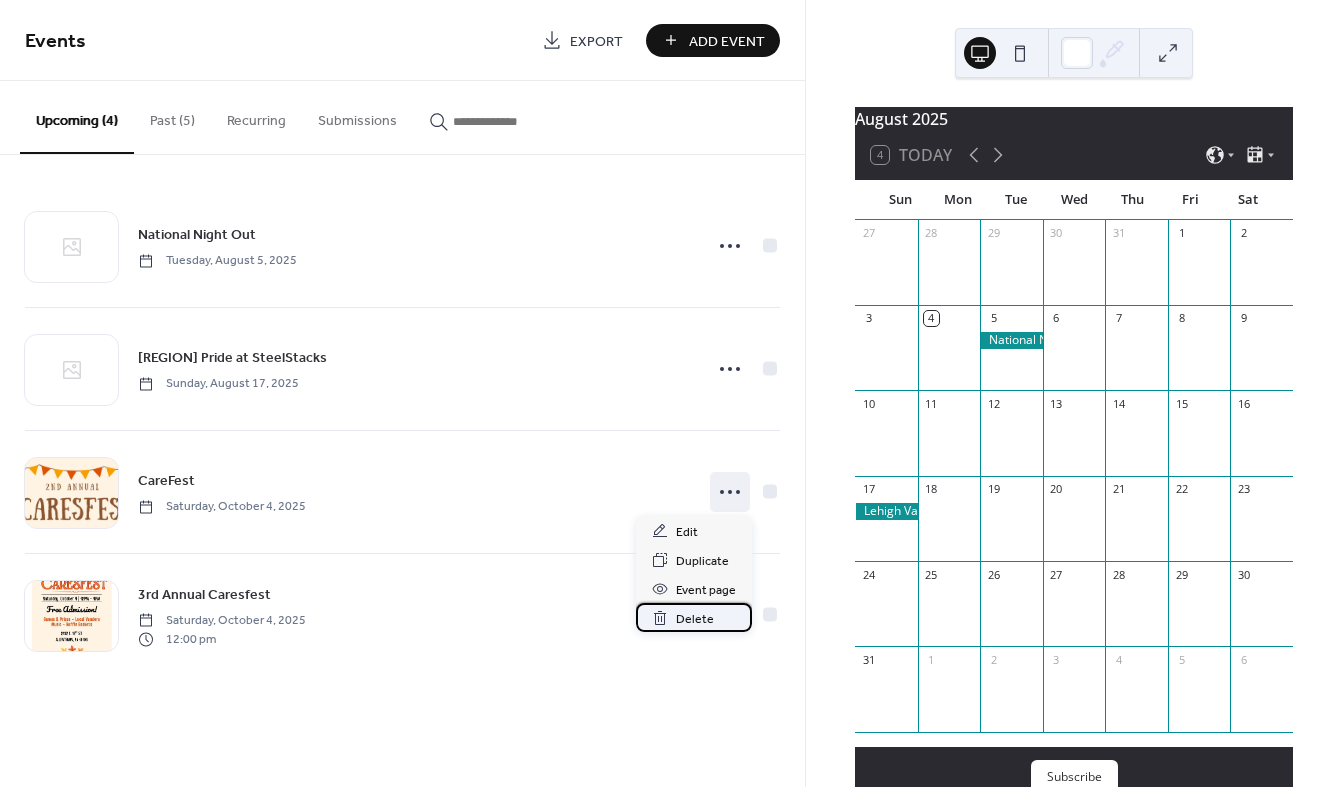 click on "Delete" at bounding box center [695, 619] 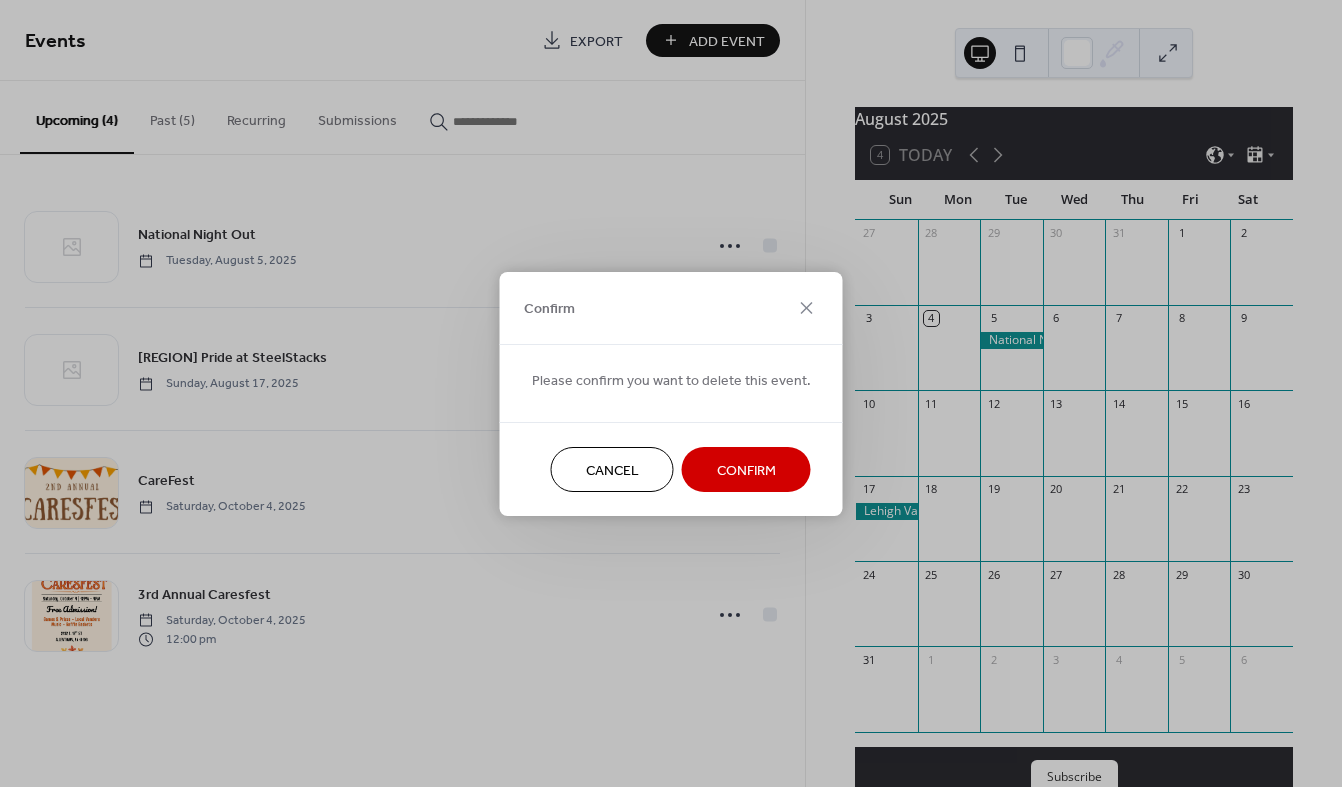 click on "Confirm" at bounding box center (746, 469) 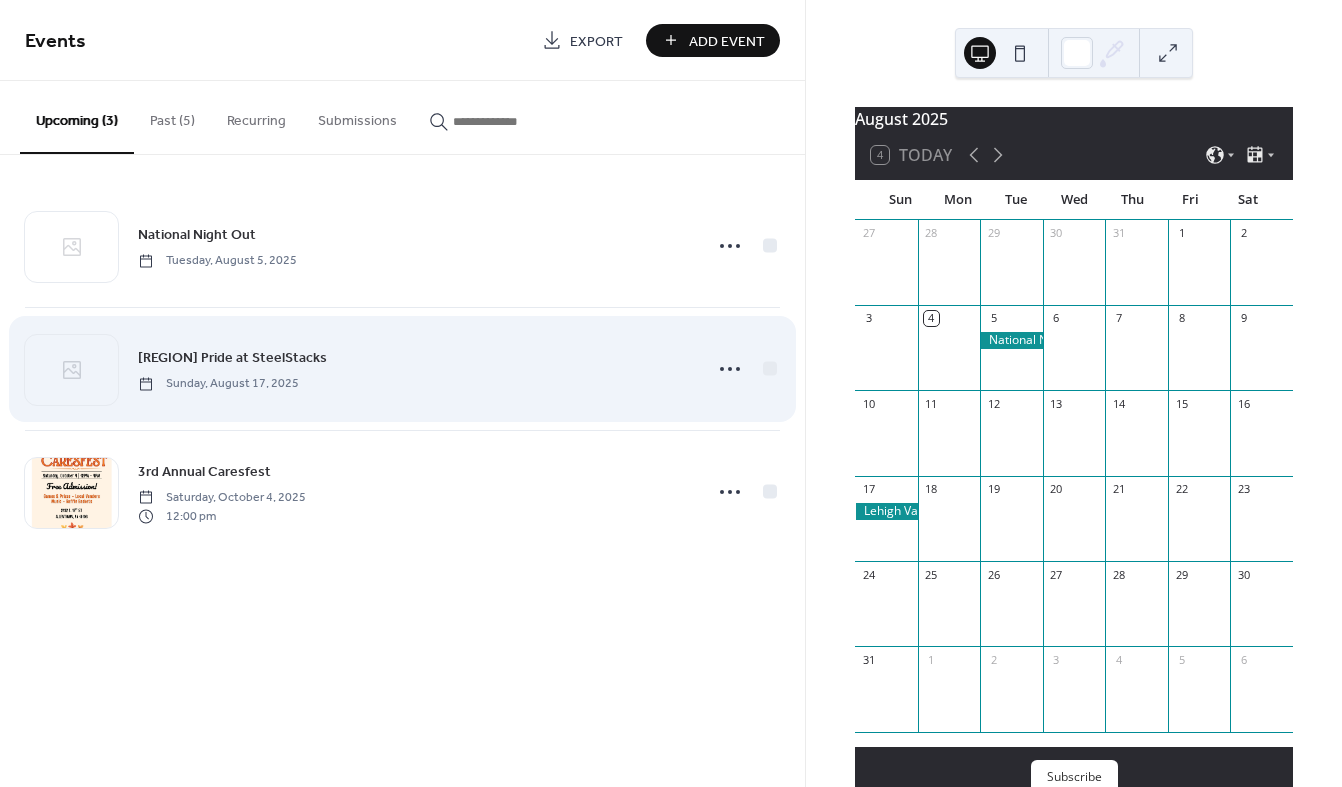 click on "Lehigh Valley Pride at SteelStacks" at bounding box center [232, 358] 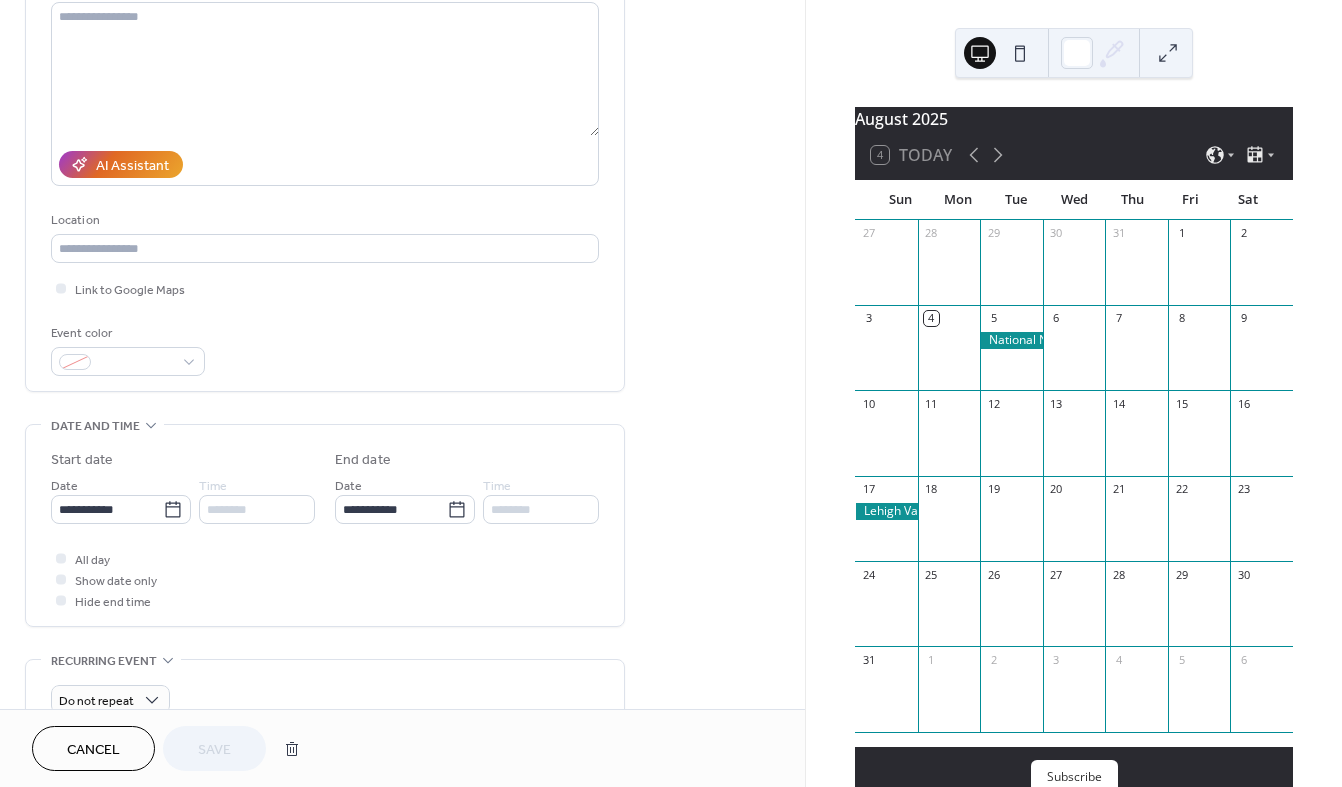 scroll, scrollTop: 616, scrollLeft: 0, axis: vertical 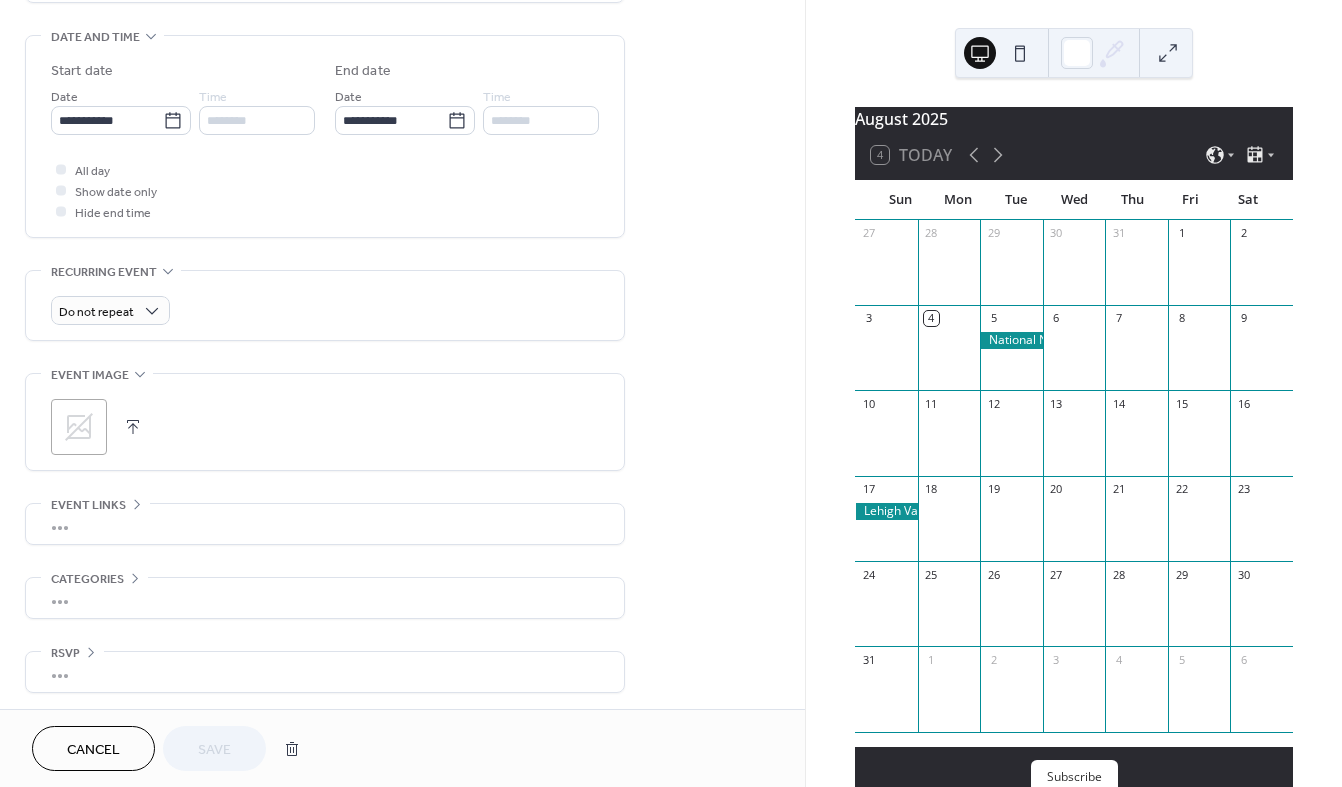 click on ";" at bounding box center (79, 427) 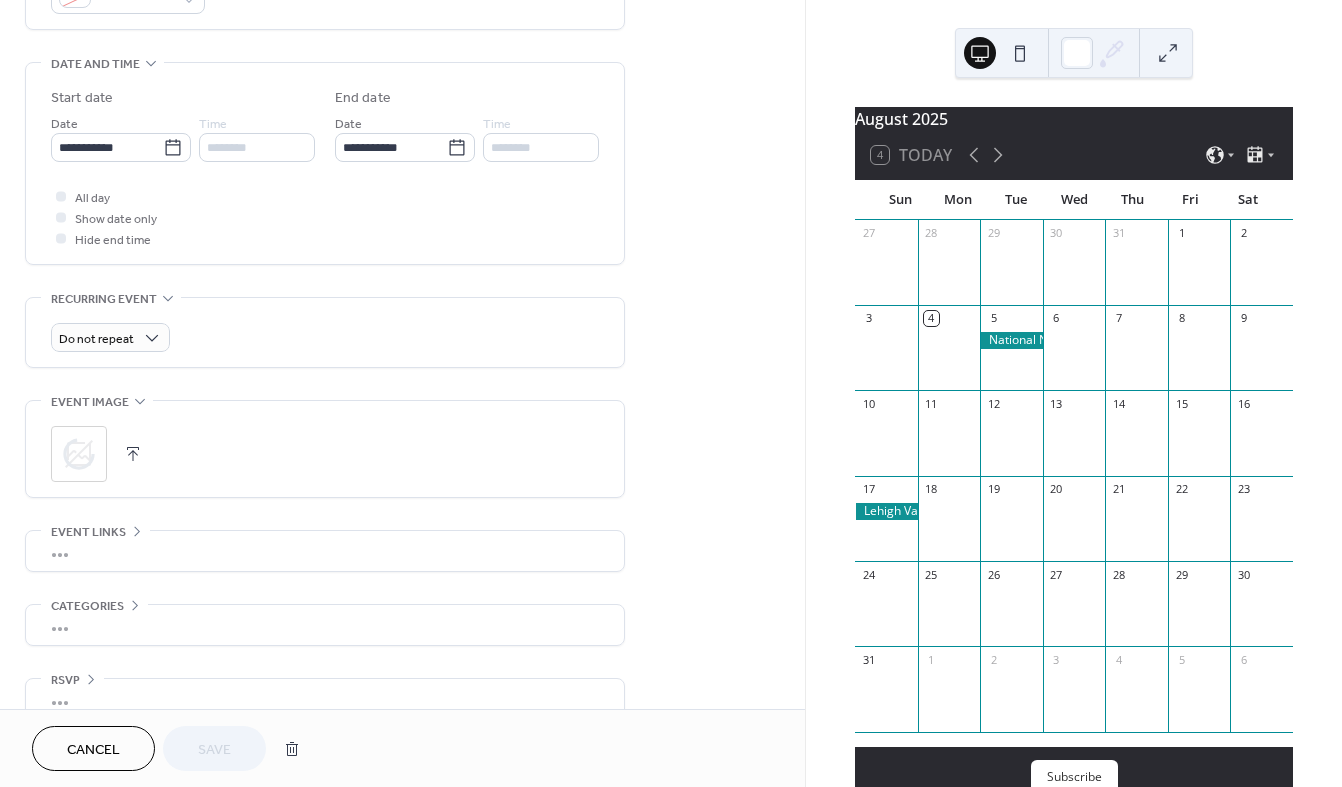 scroll, scrollTop: 587, scrollLeft: 0, axis: vertical 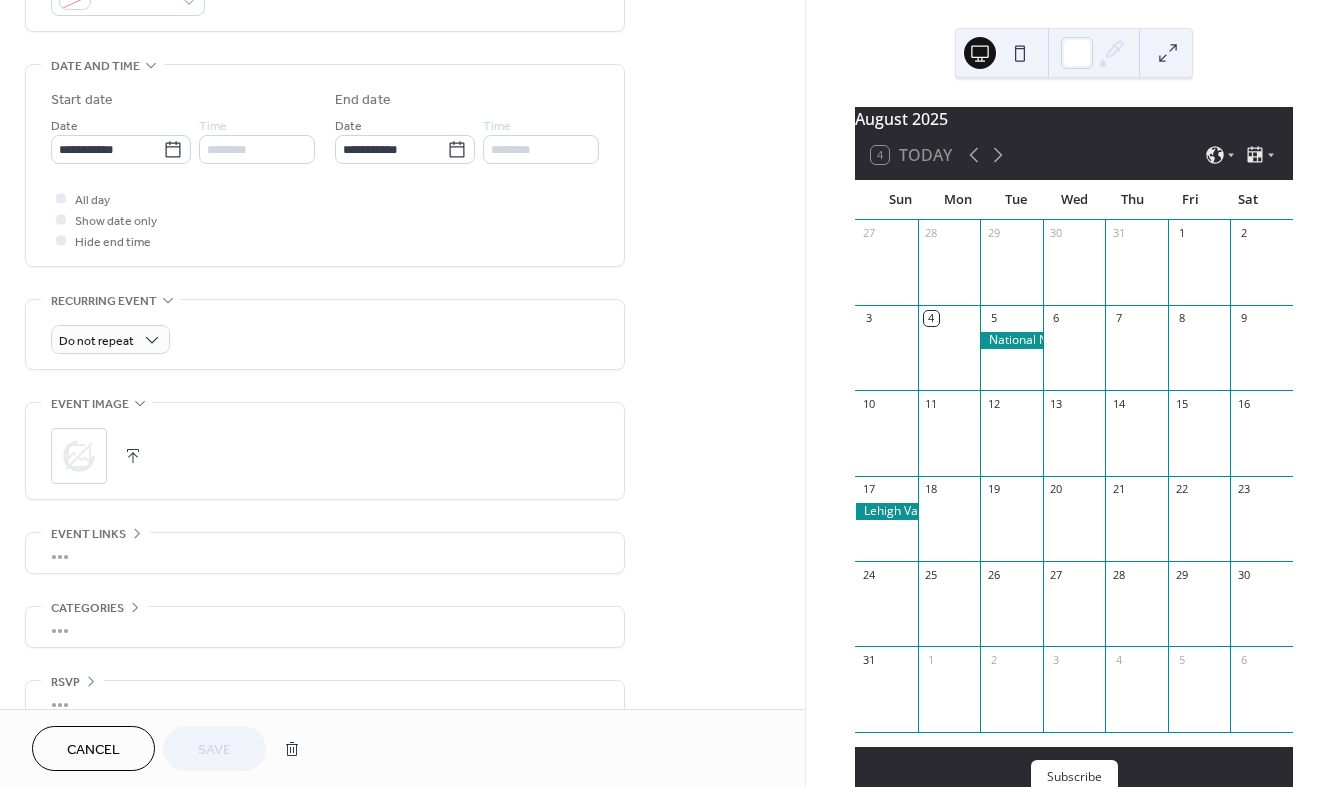 click on "********" at bounding box center (257, 149) 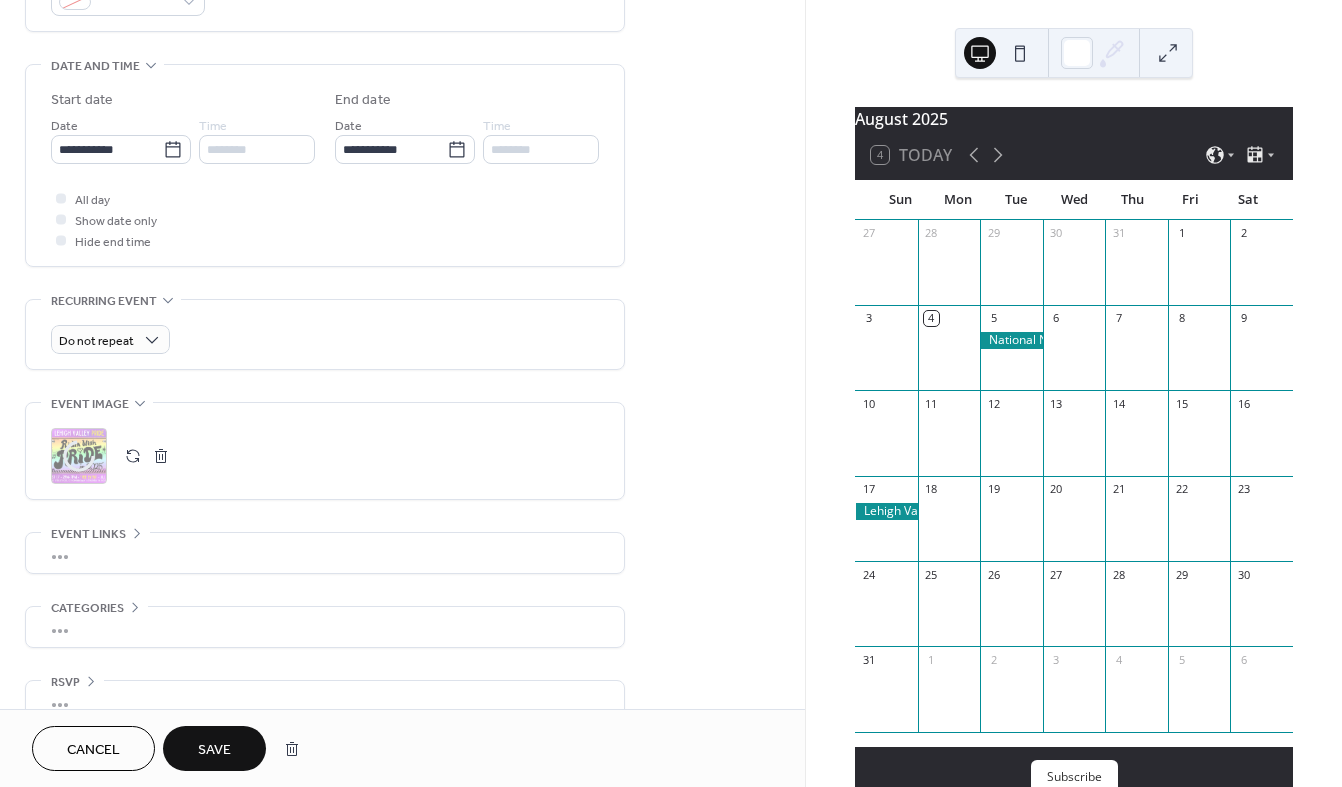 click on "********" at bounding box center (257, 149) 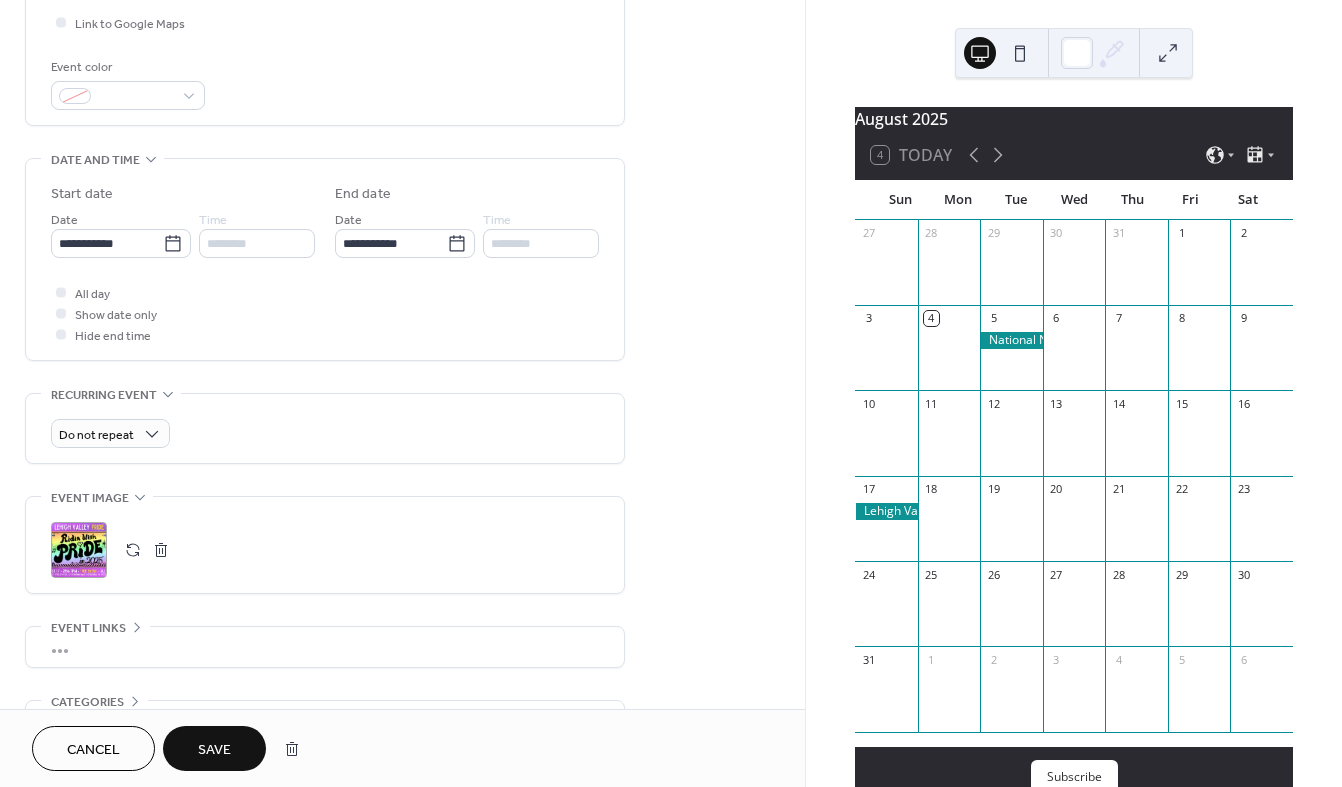 scroll, scrollTop: 492, scrollLeft: 0, axis: vertical 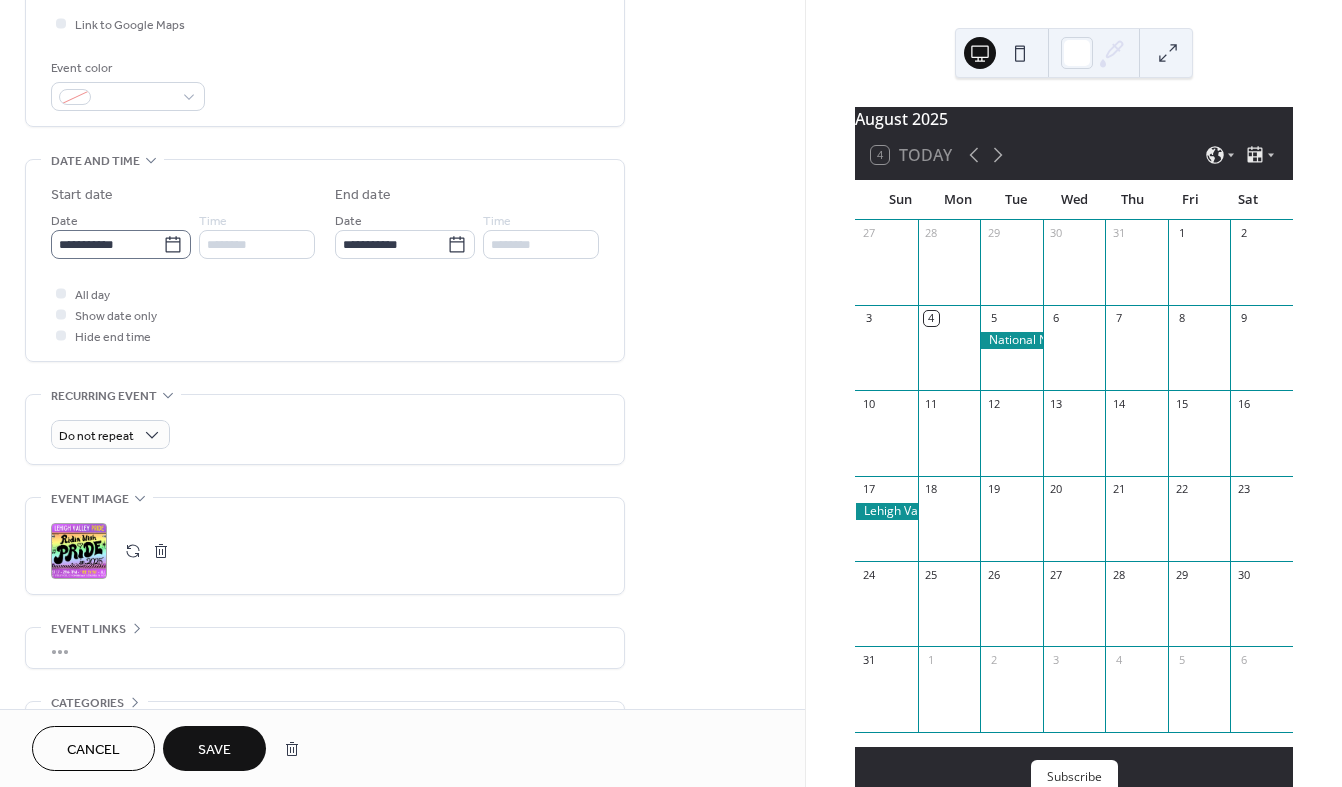 click 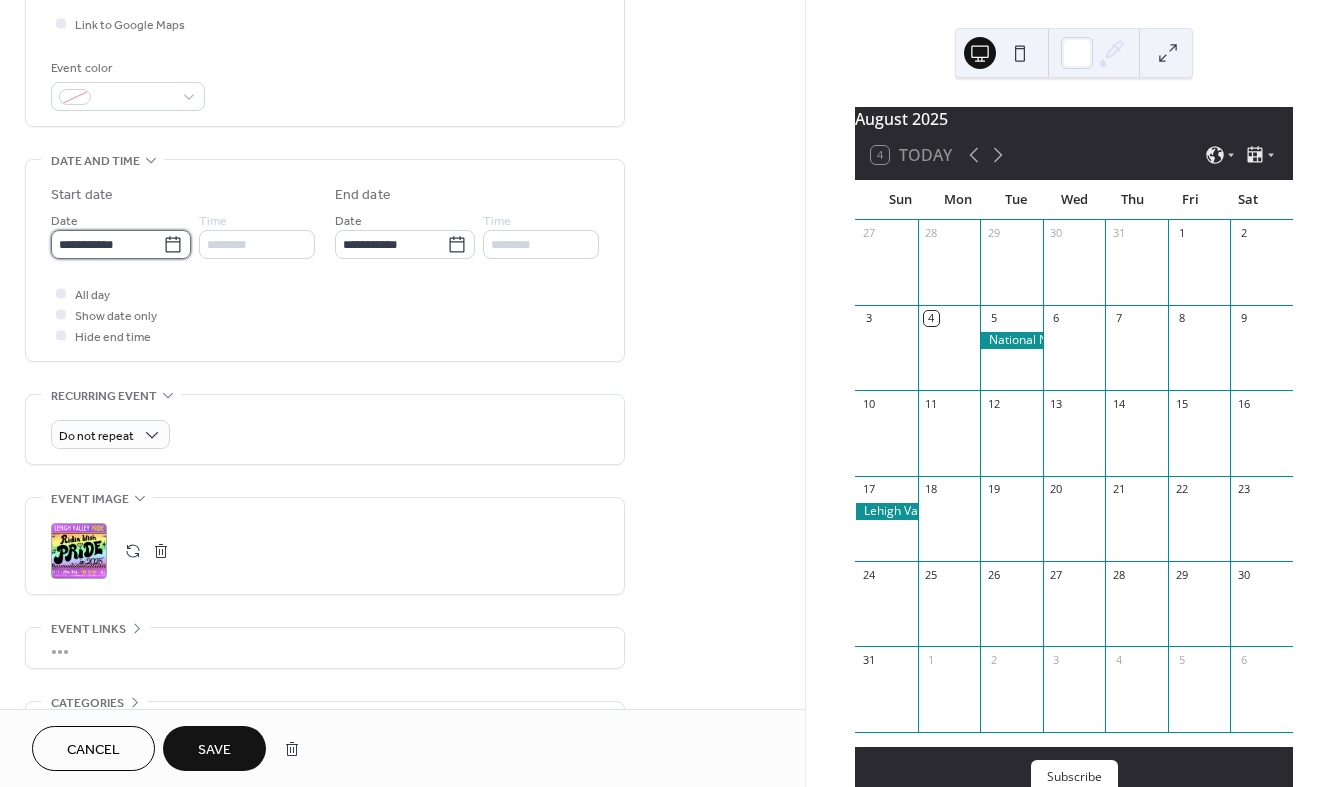 click on "**********" at bounding box center (107, 244) 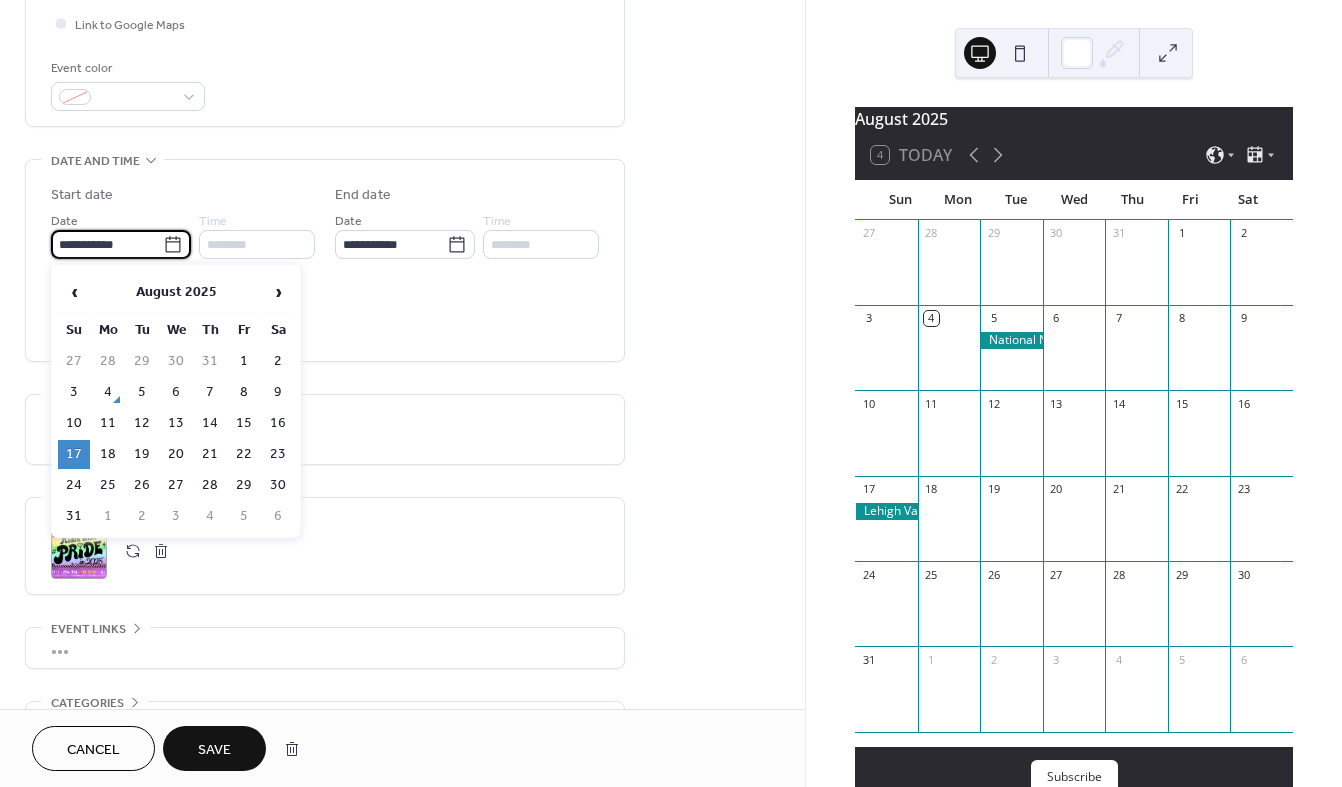click on "17" at bounding box center (74, 454) 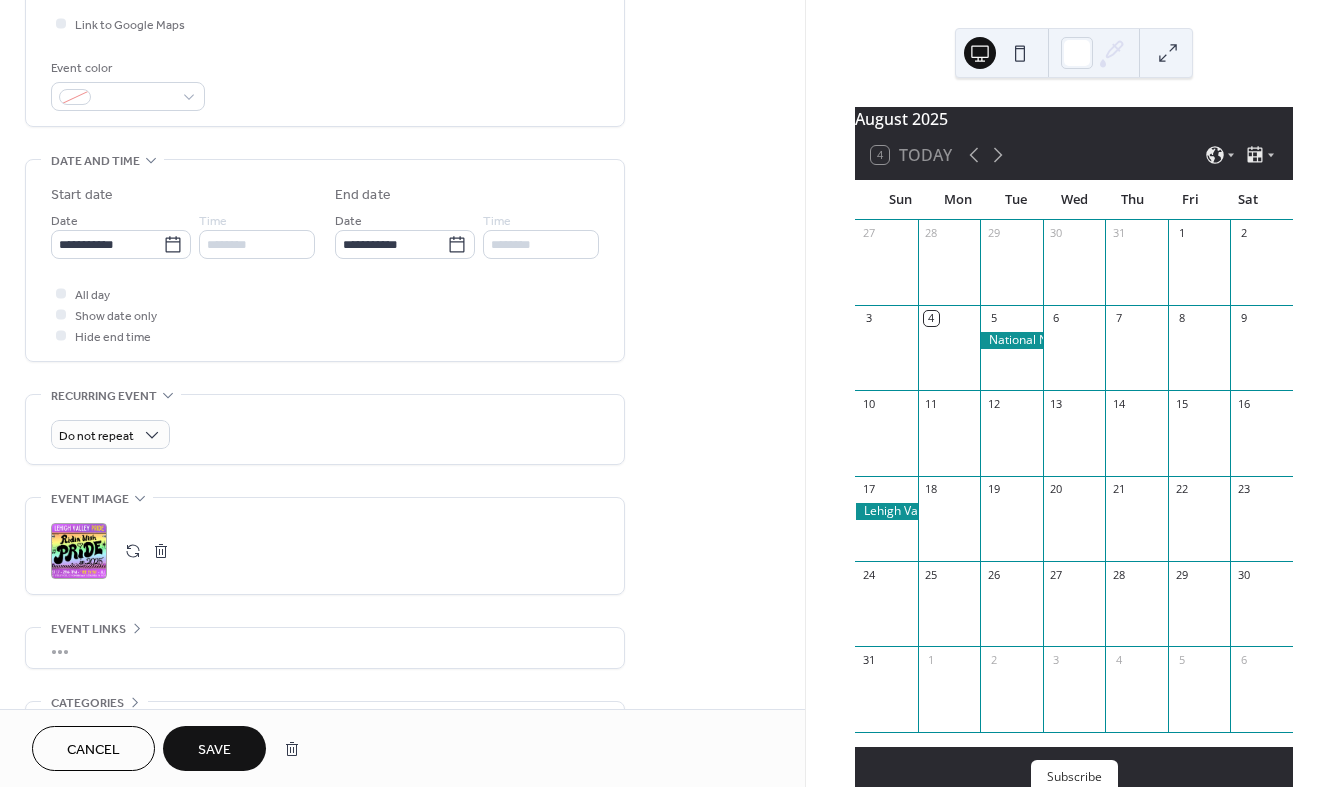 click on "********" at bounding box center [257, 244] 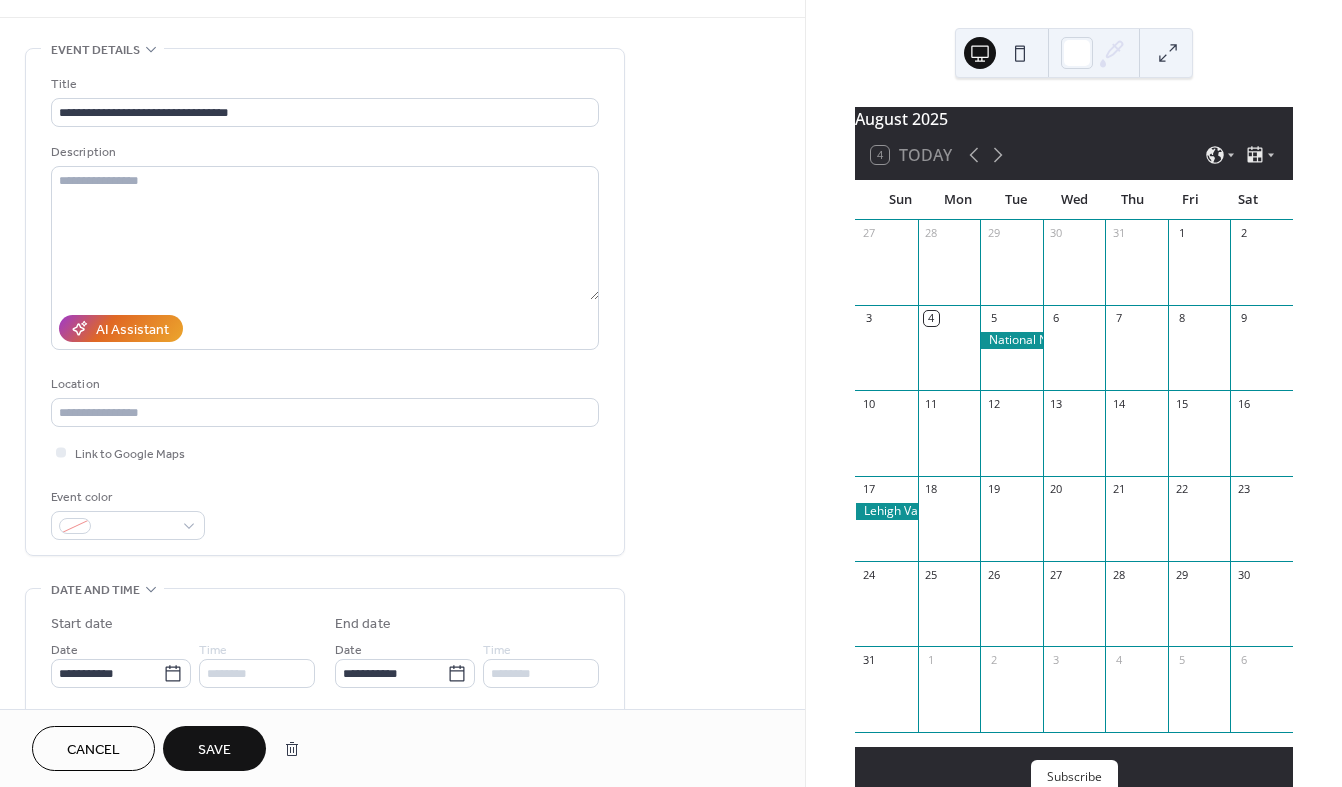 scroll, scrollTop: 59, scrollLeft: 0, axis: vertical 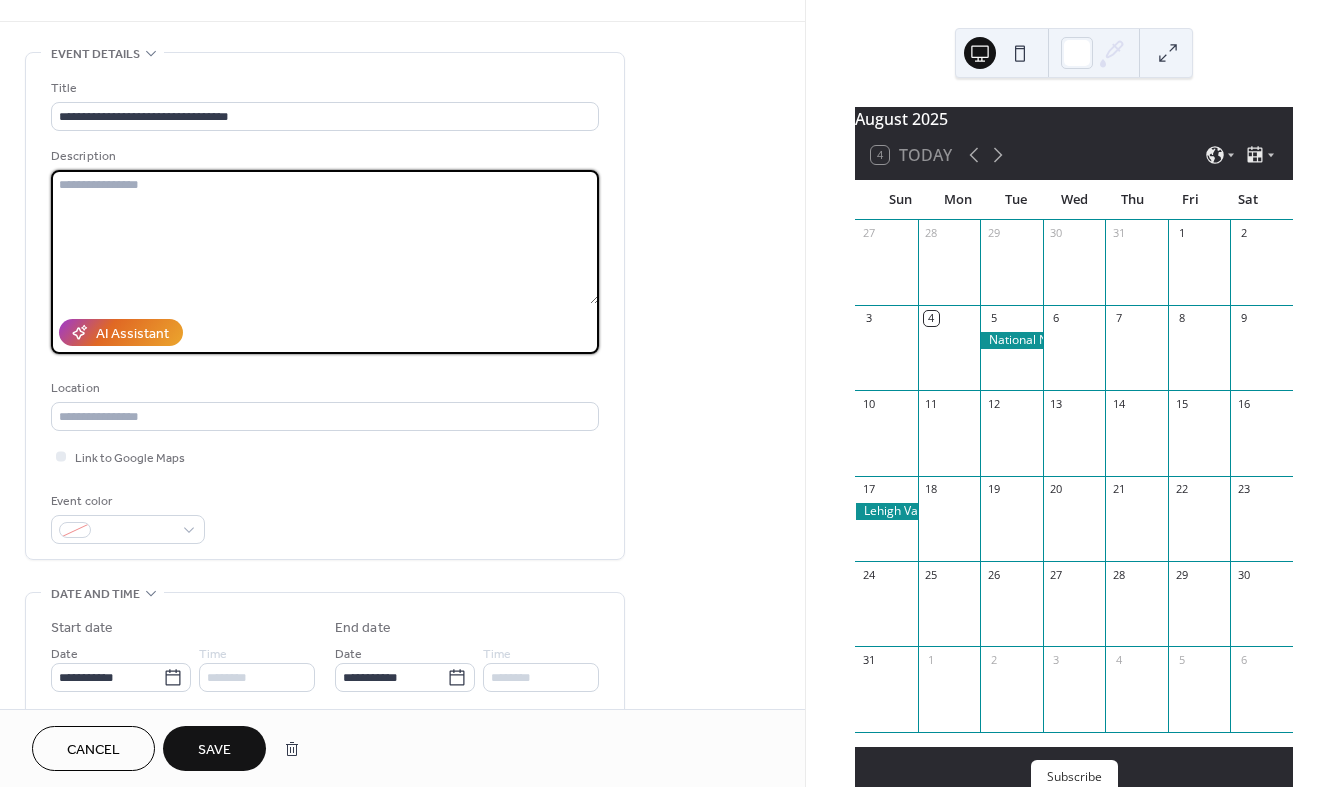 click at bounding box center [325, 237] 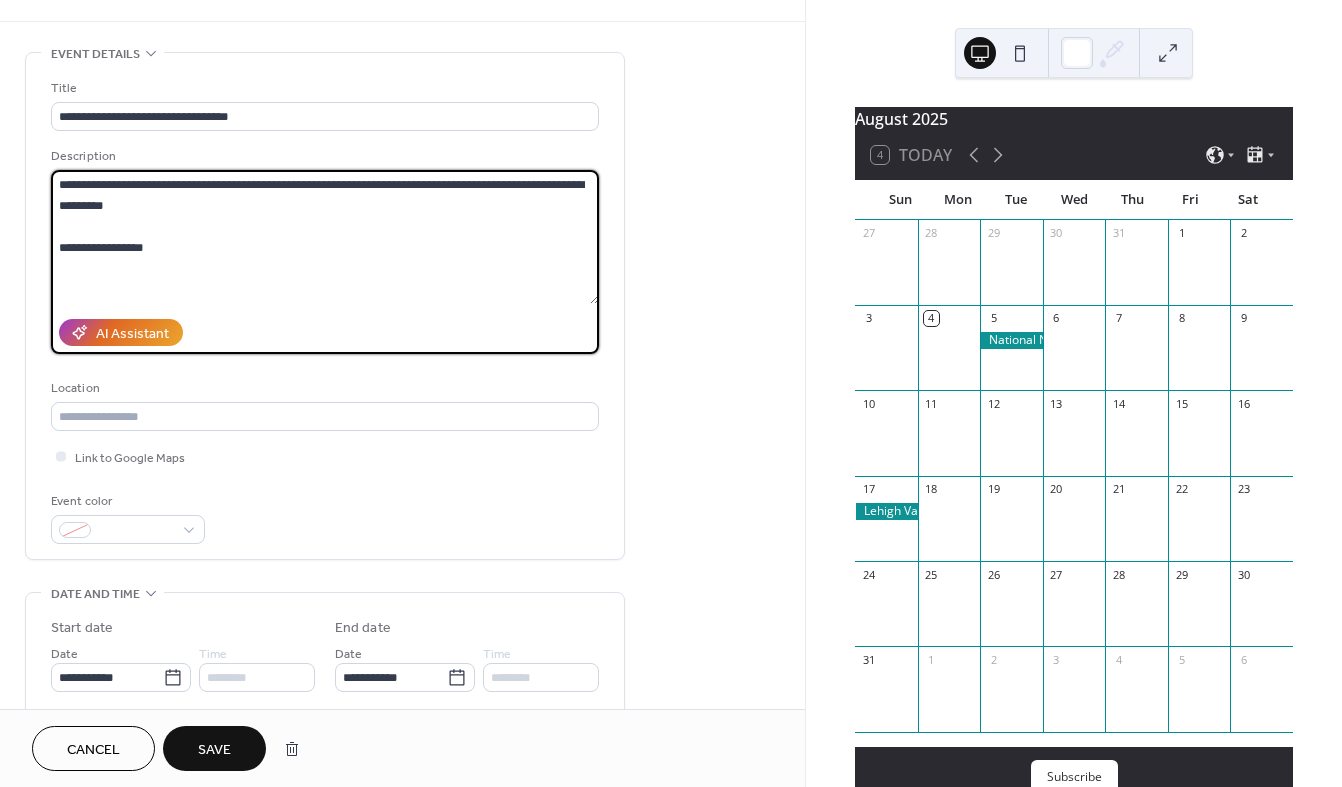 paste on "**********" 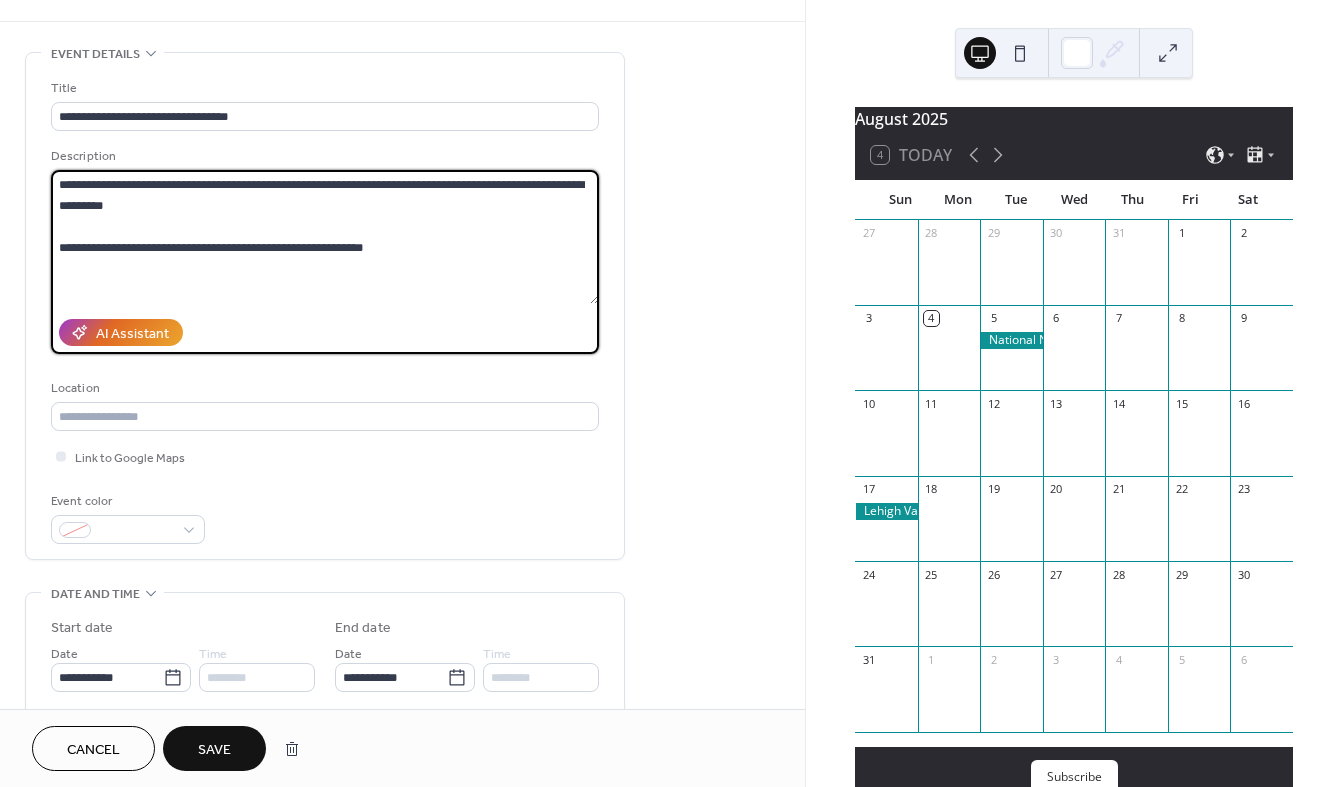 type on "**********" 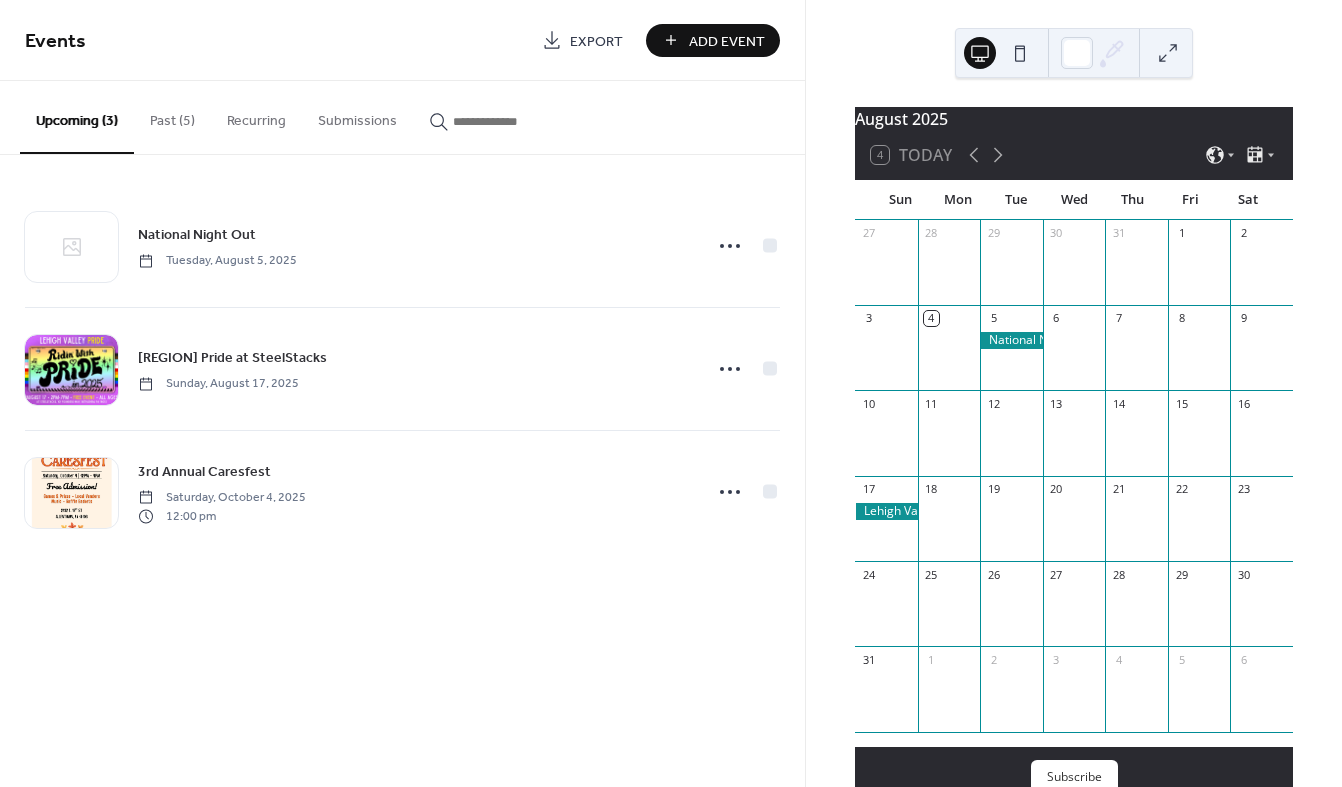 scroll, scrollTop: 109, scrollLeft: 0, axis: vertical 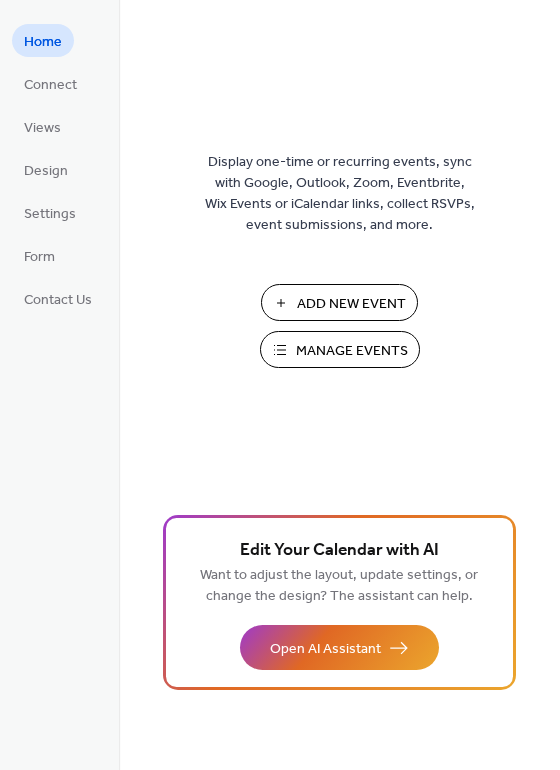 click on "Manage Events" at bounding box center (352, 351) 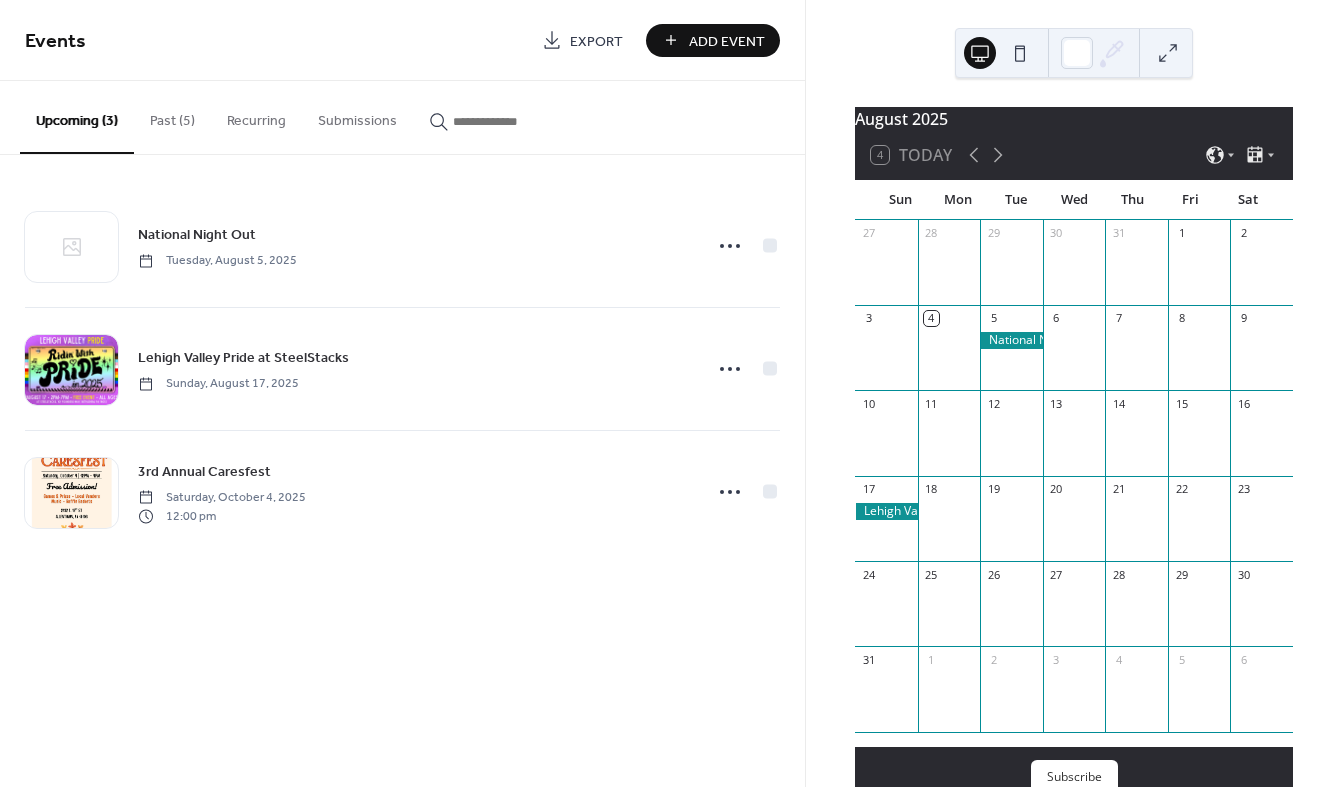 scroll, scrollTop: 0, scrollLeft: 0, axis: both 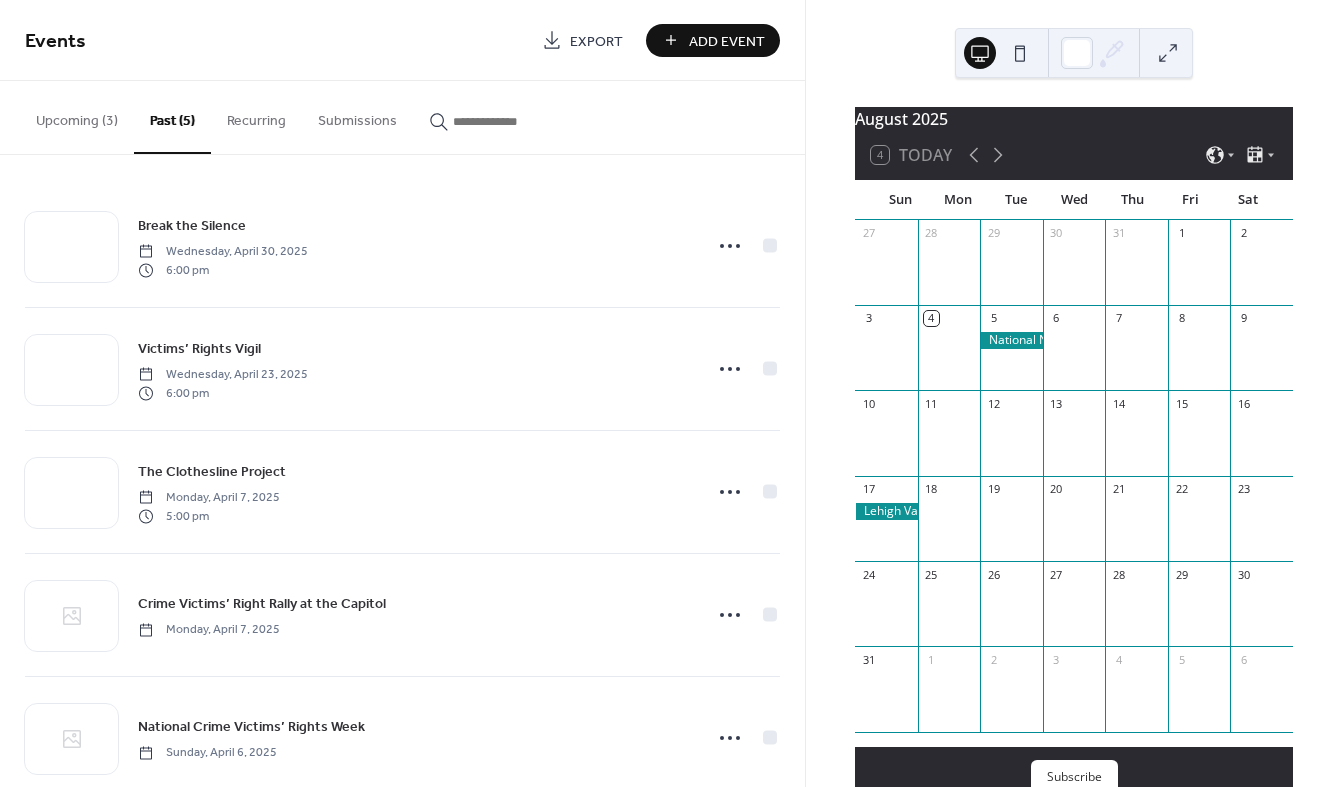 click on "Upcoming (3)" at bounding box center (77, 116) 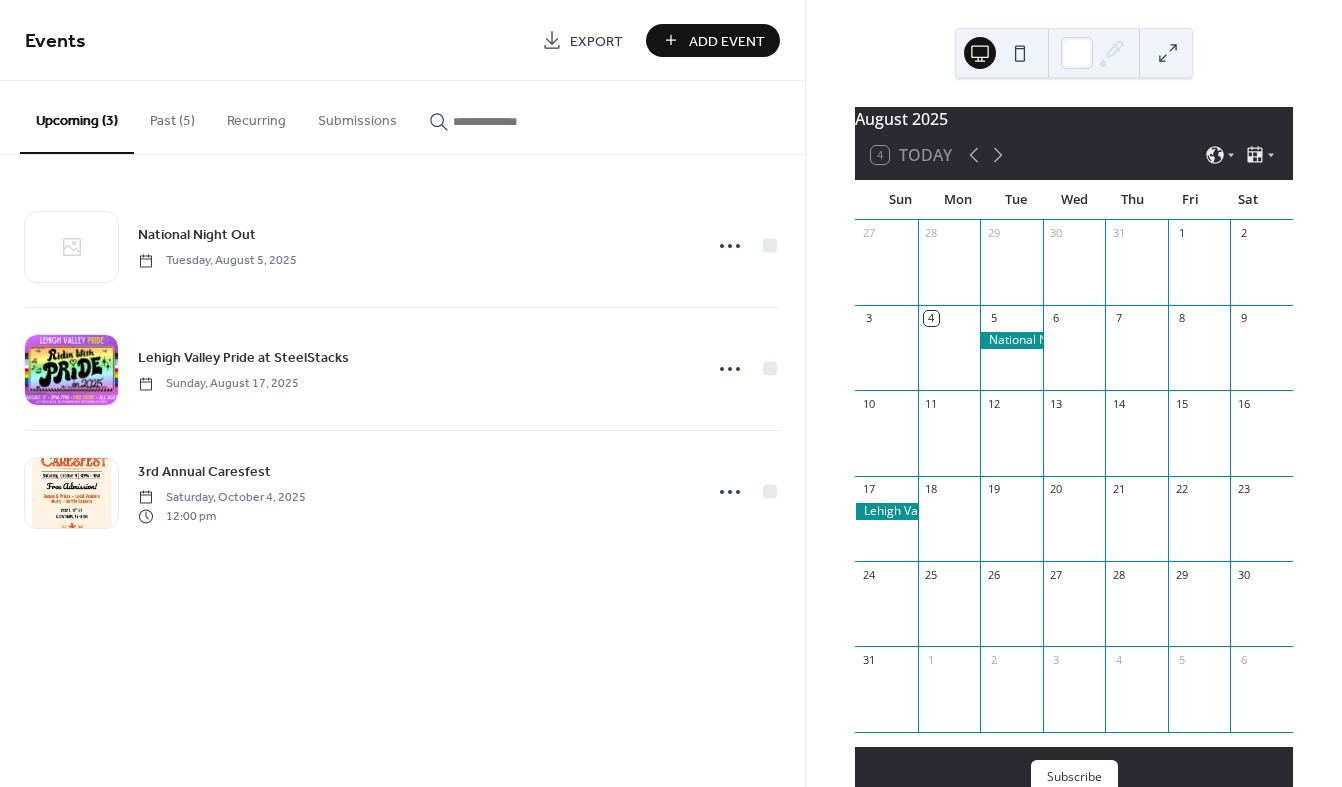 click on "Submissions" at bounding box center (357, 116) 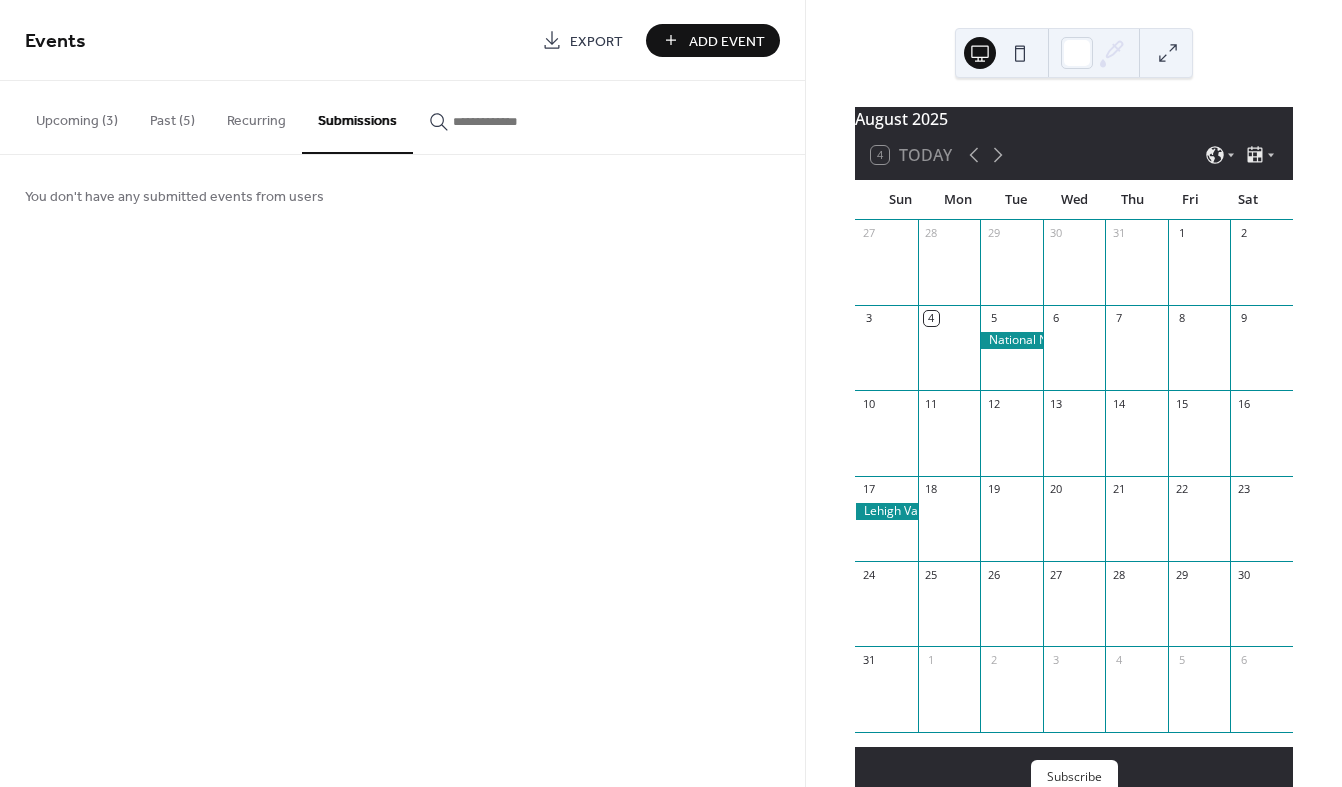 click on "Recurring" at bounding box center (256, 116) 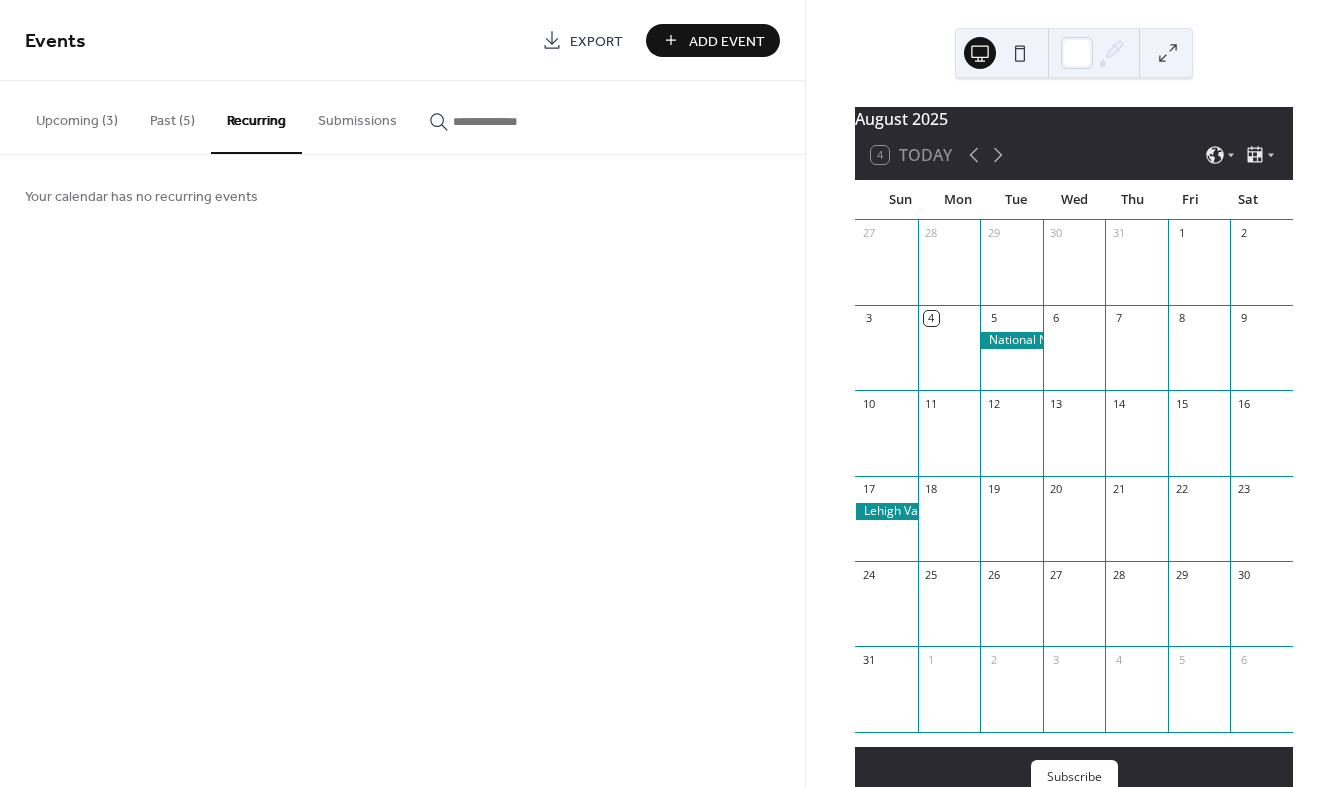 click on "Past (5)" at bounding box center (172, 116) 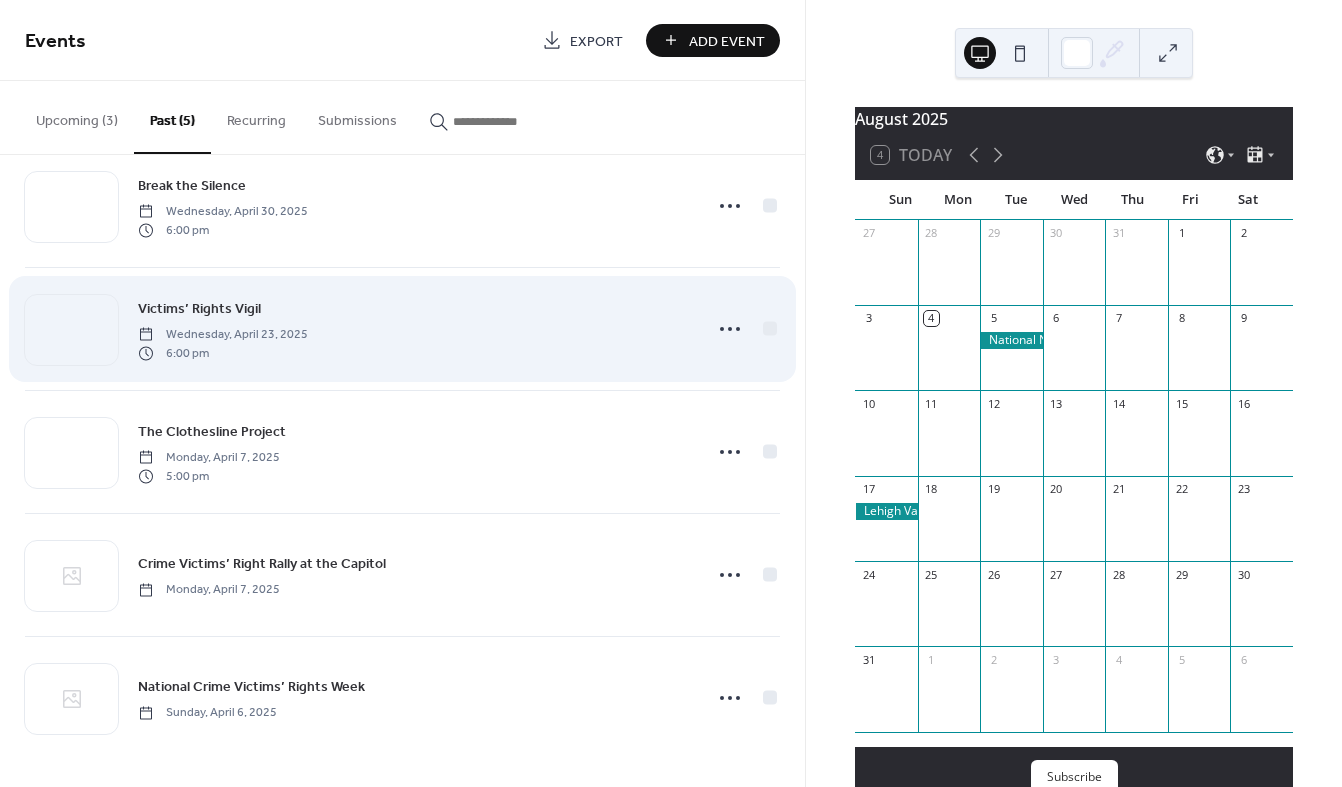 scroll, scrollTop: 0, scrollLeft: 0, axis: both 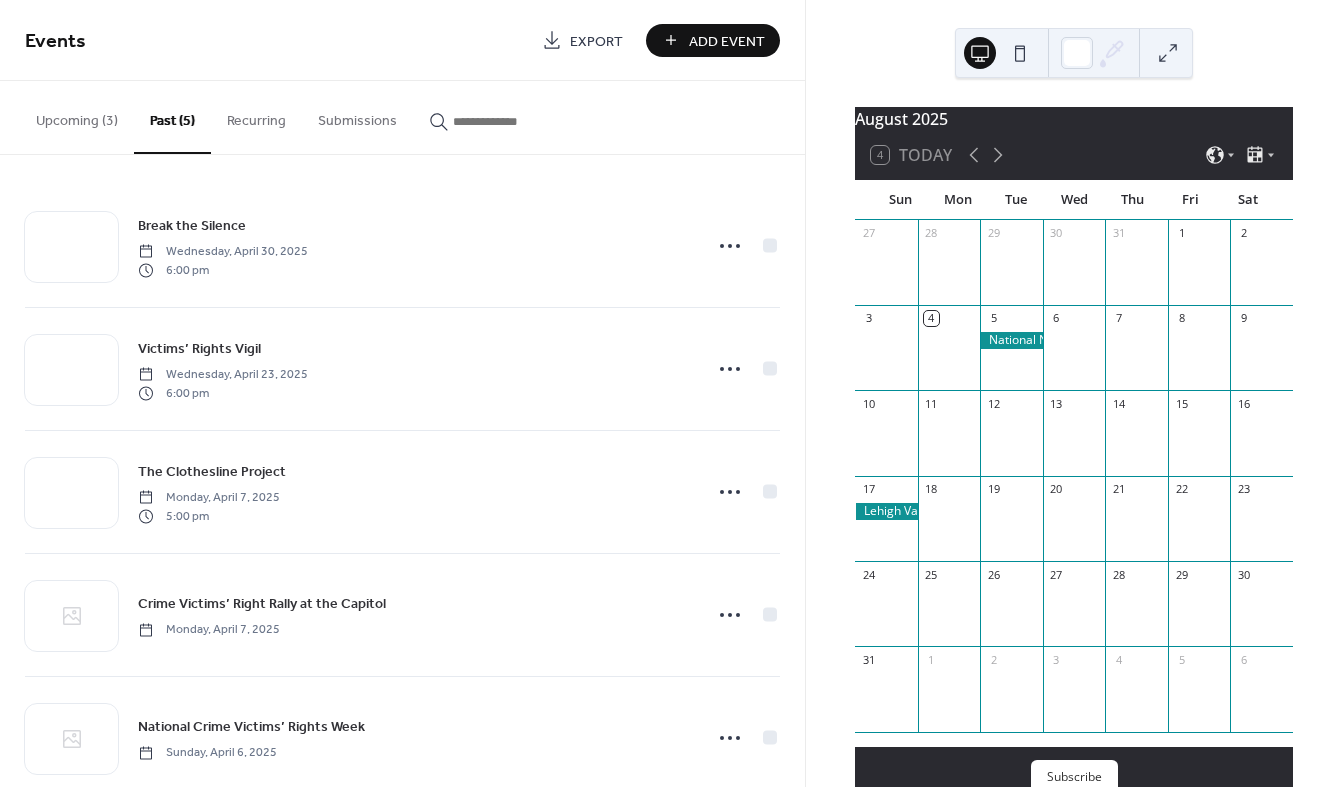 click on "Upcoming (3)" at bounding box center [77, 116] 